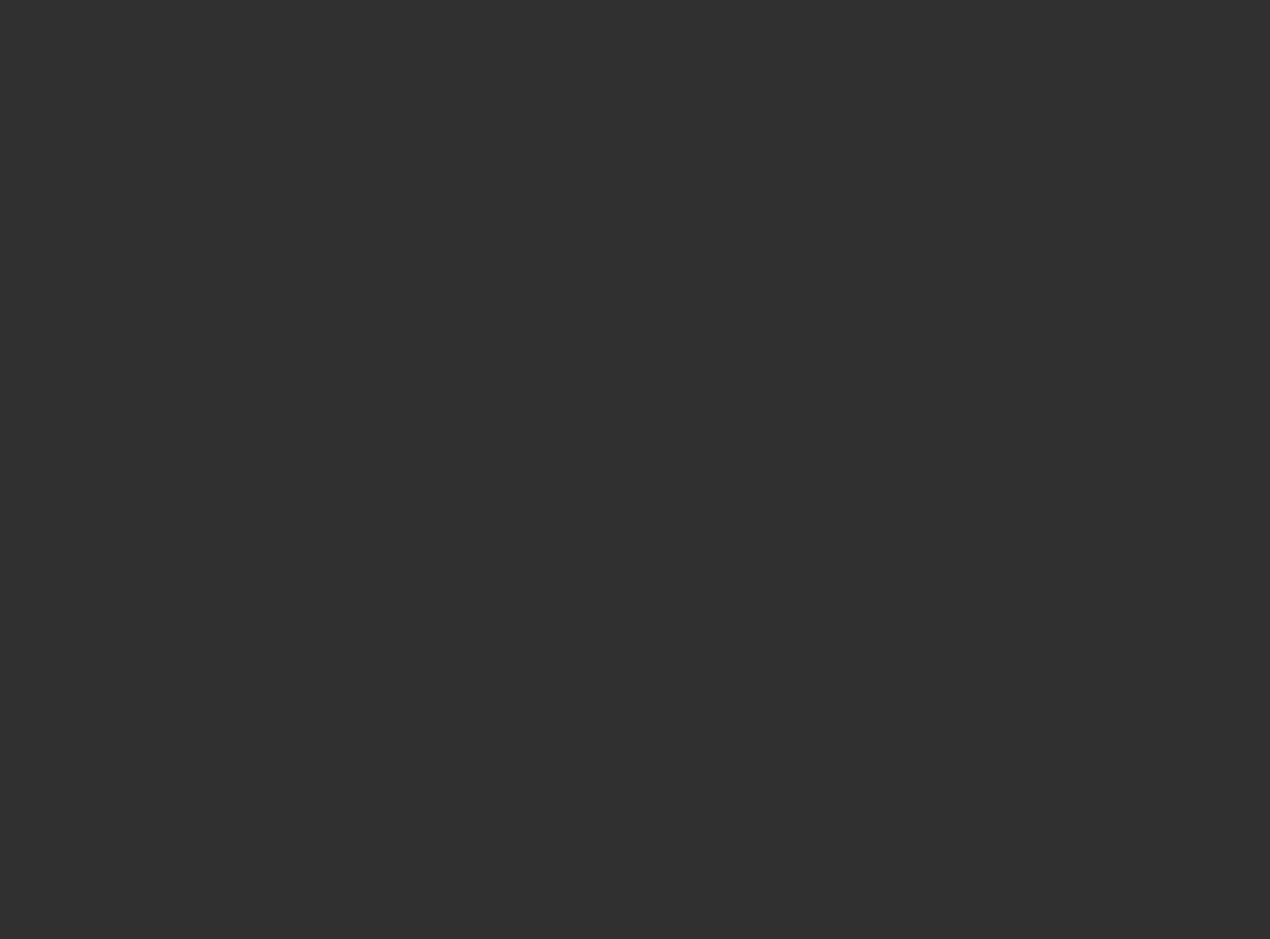 scroll, scrollTop: 0, scrollLeft: 0, axis: both 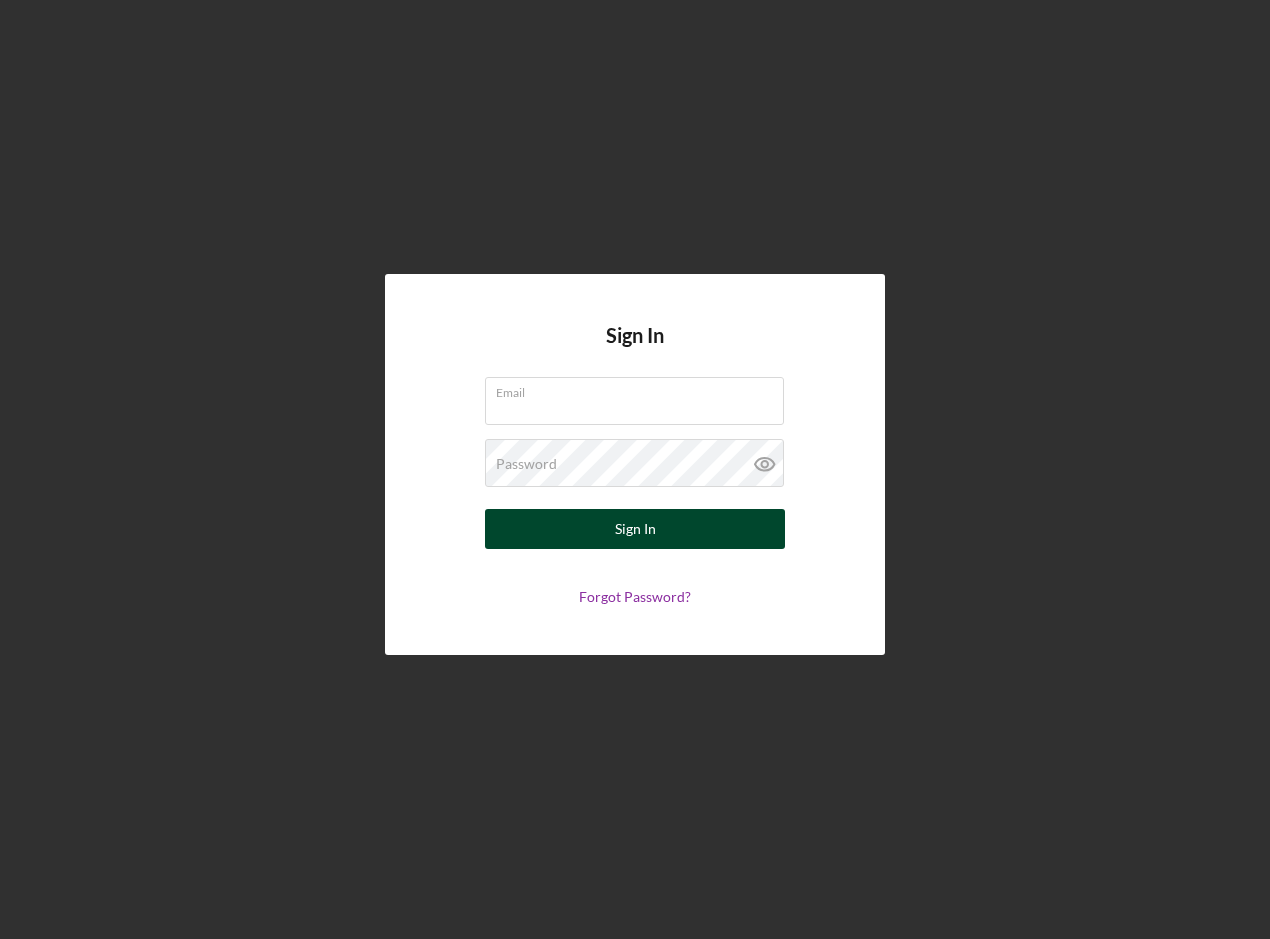 type on "[EMAIL]" 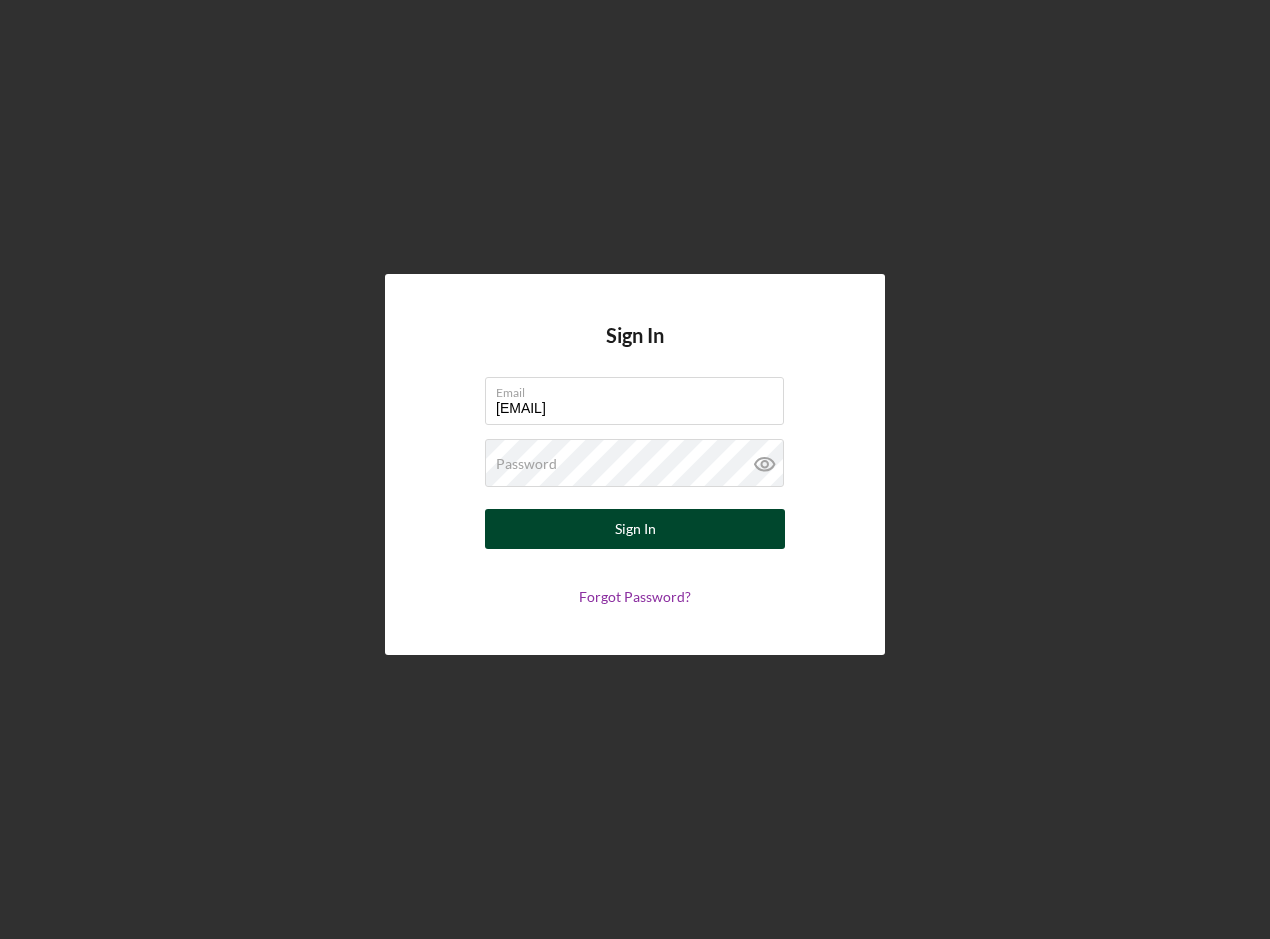 click on "Sign In" at bounding box center [635, 529] 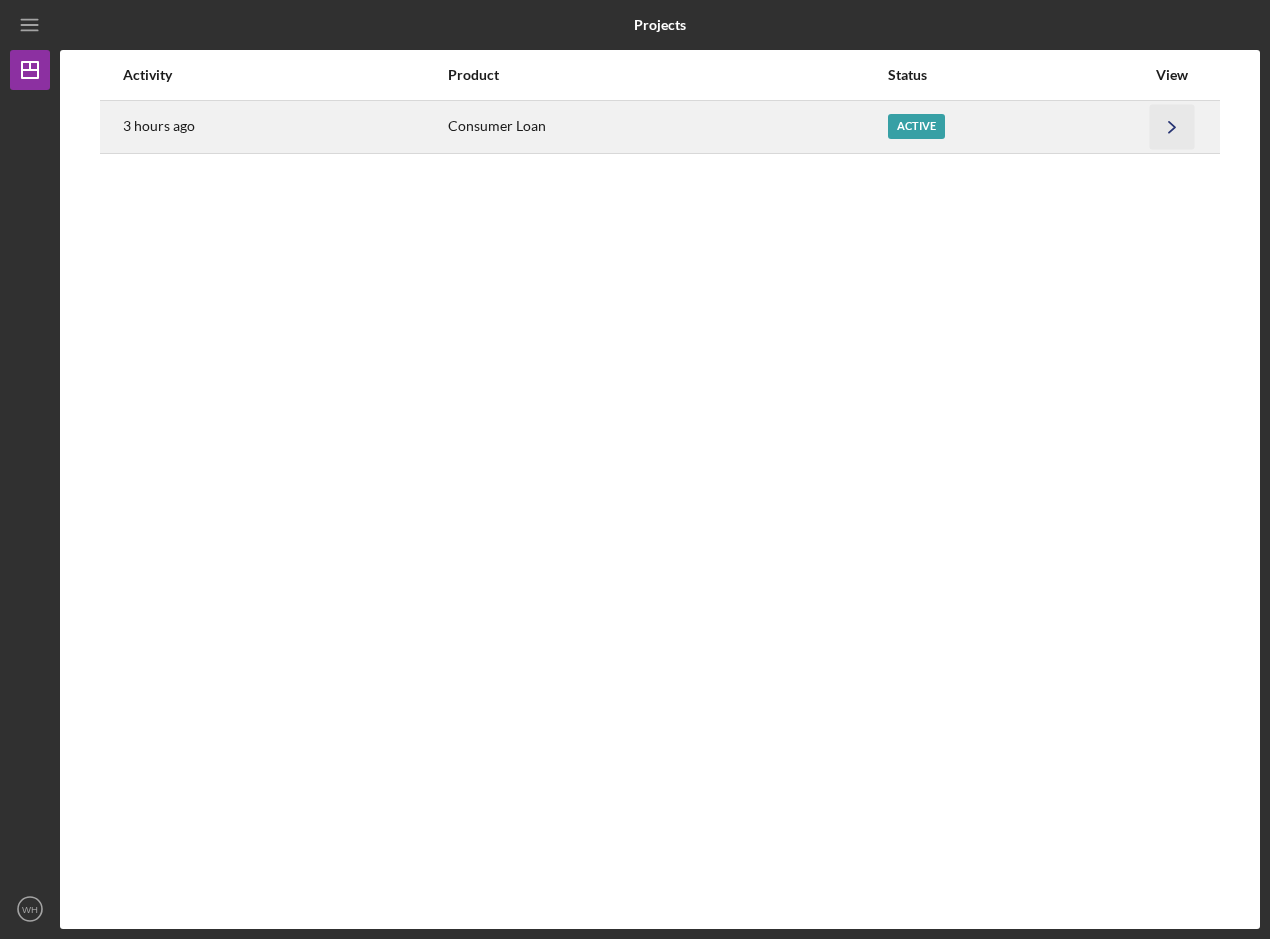 click on "Icon/Navigate" 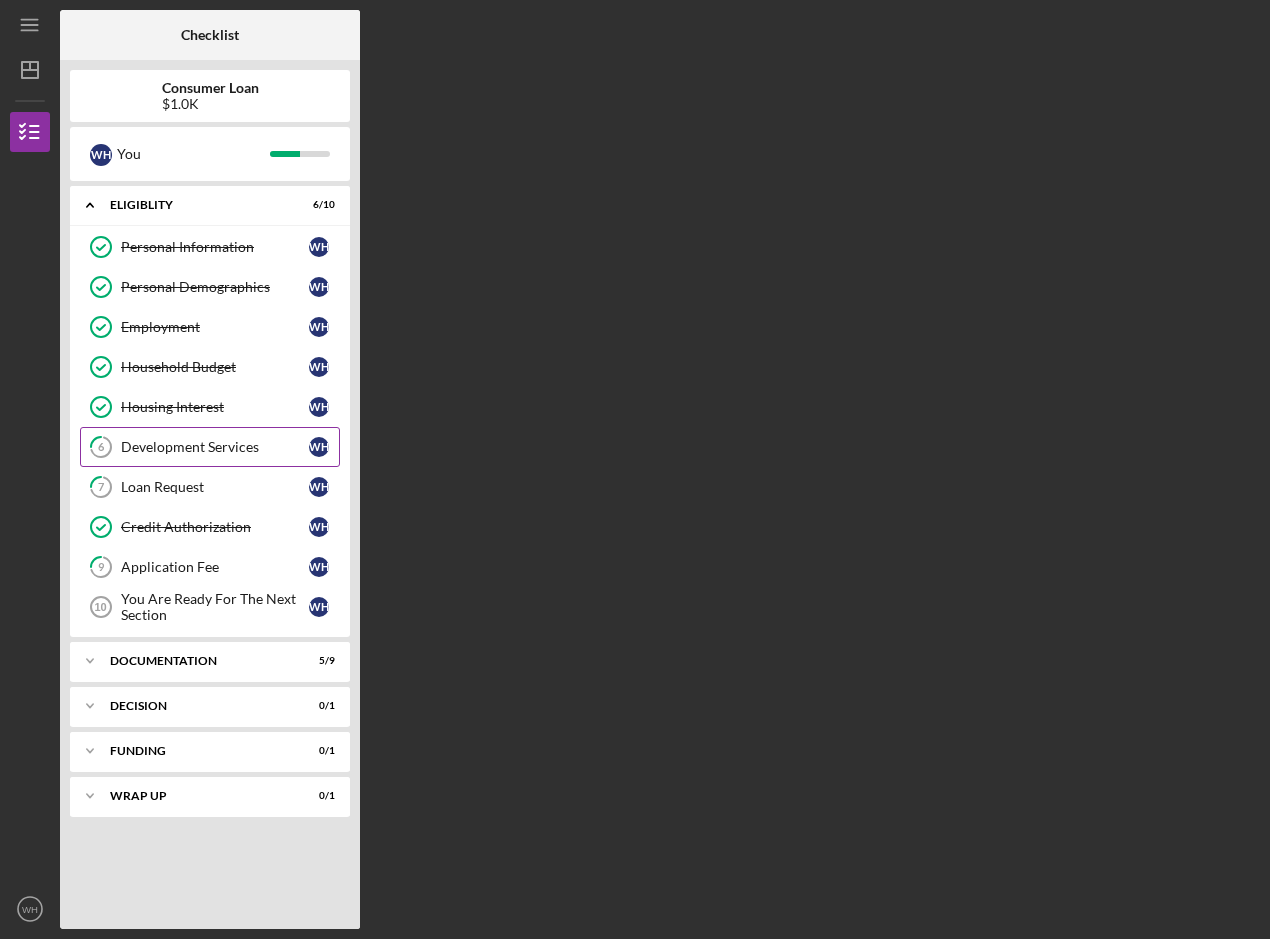 click on "Development Services" at bounding box center [215, 447] 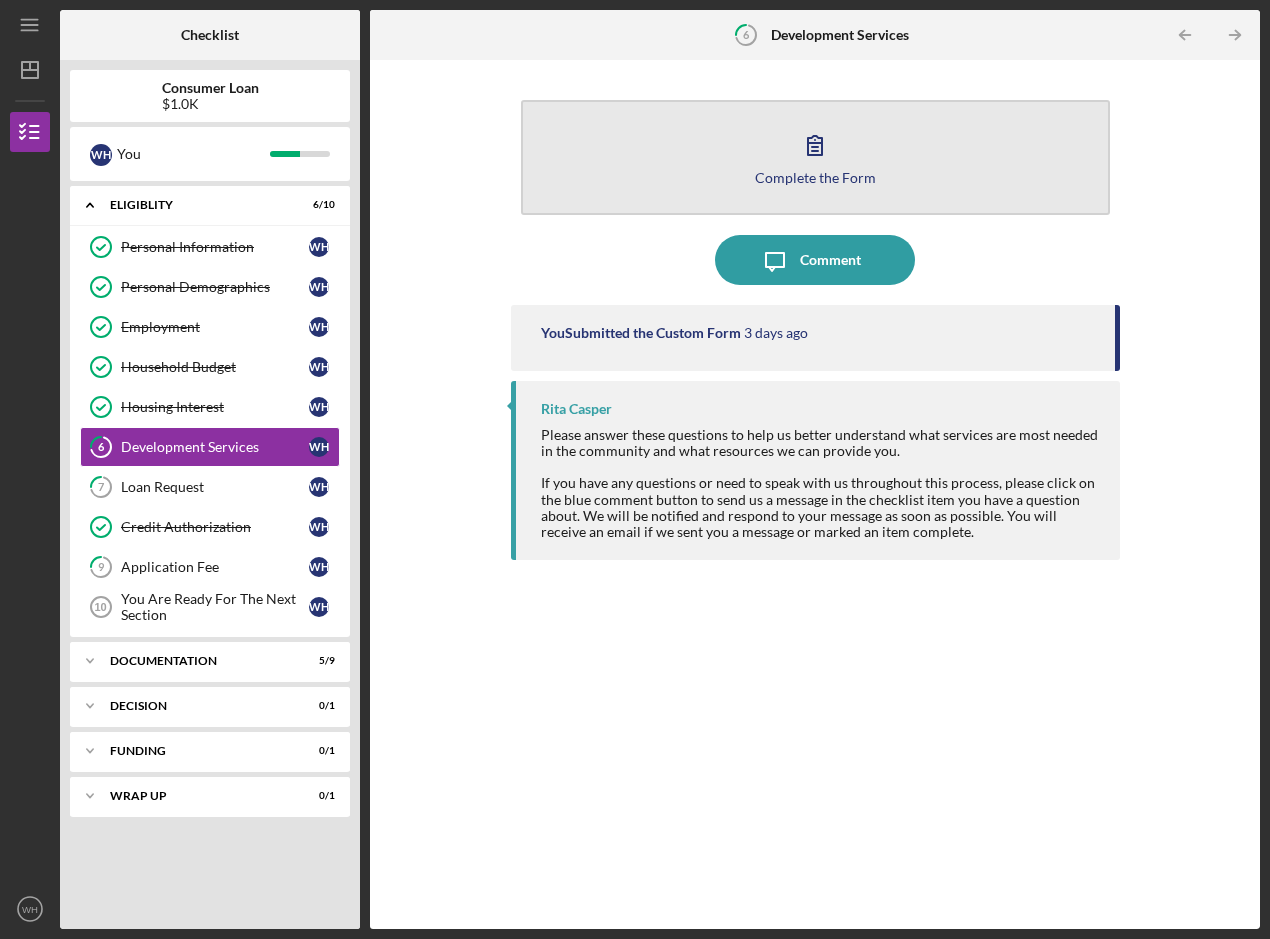 click 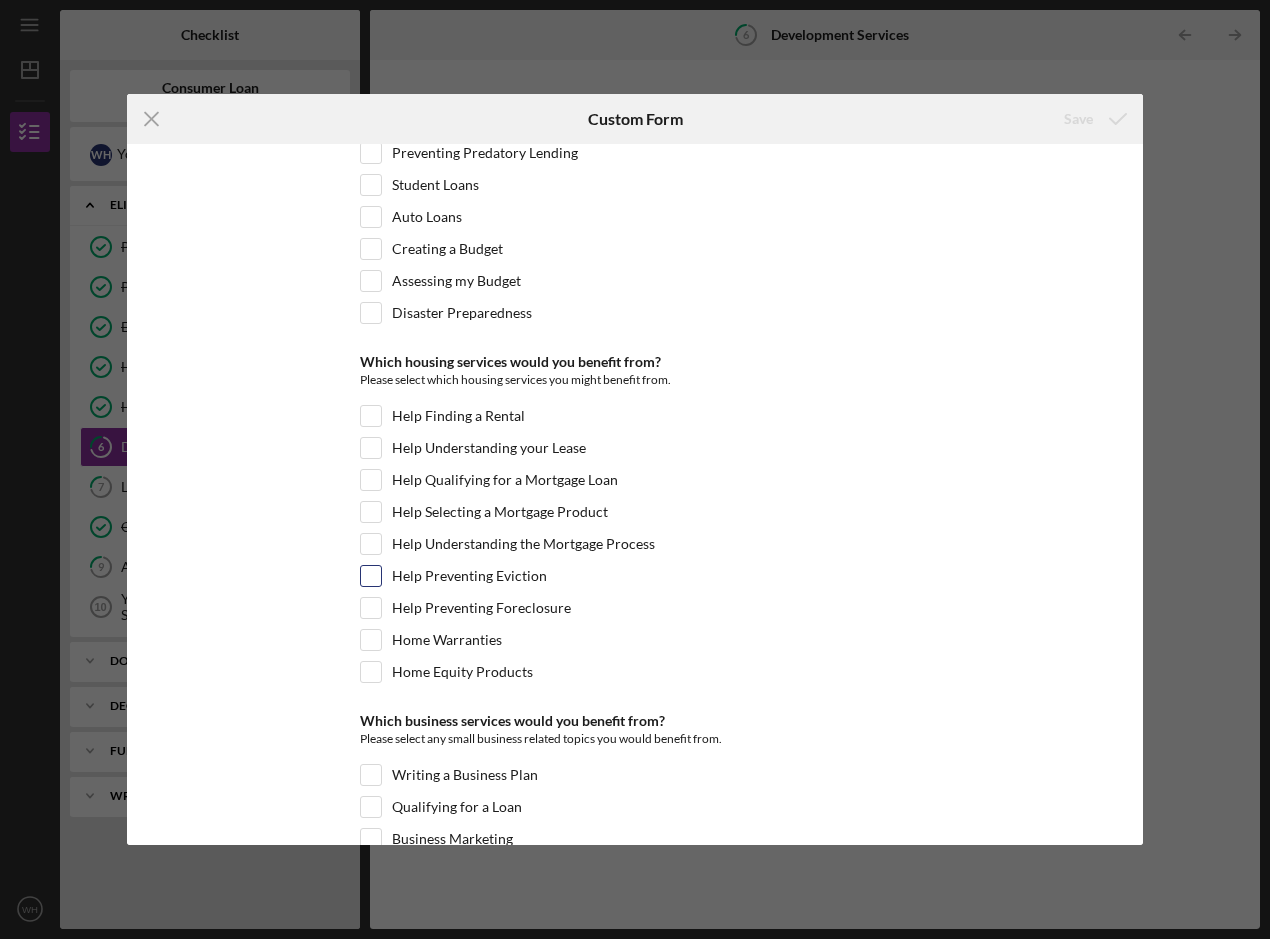 scroll, scrollTop: 100, scrollLeft: 0, axis: vertical 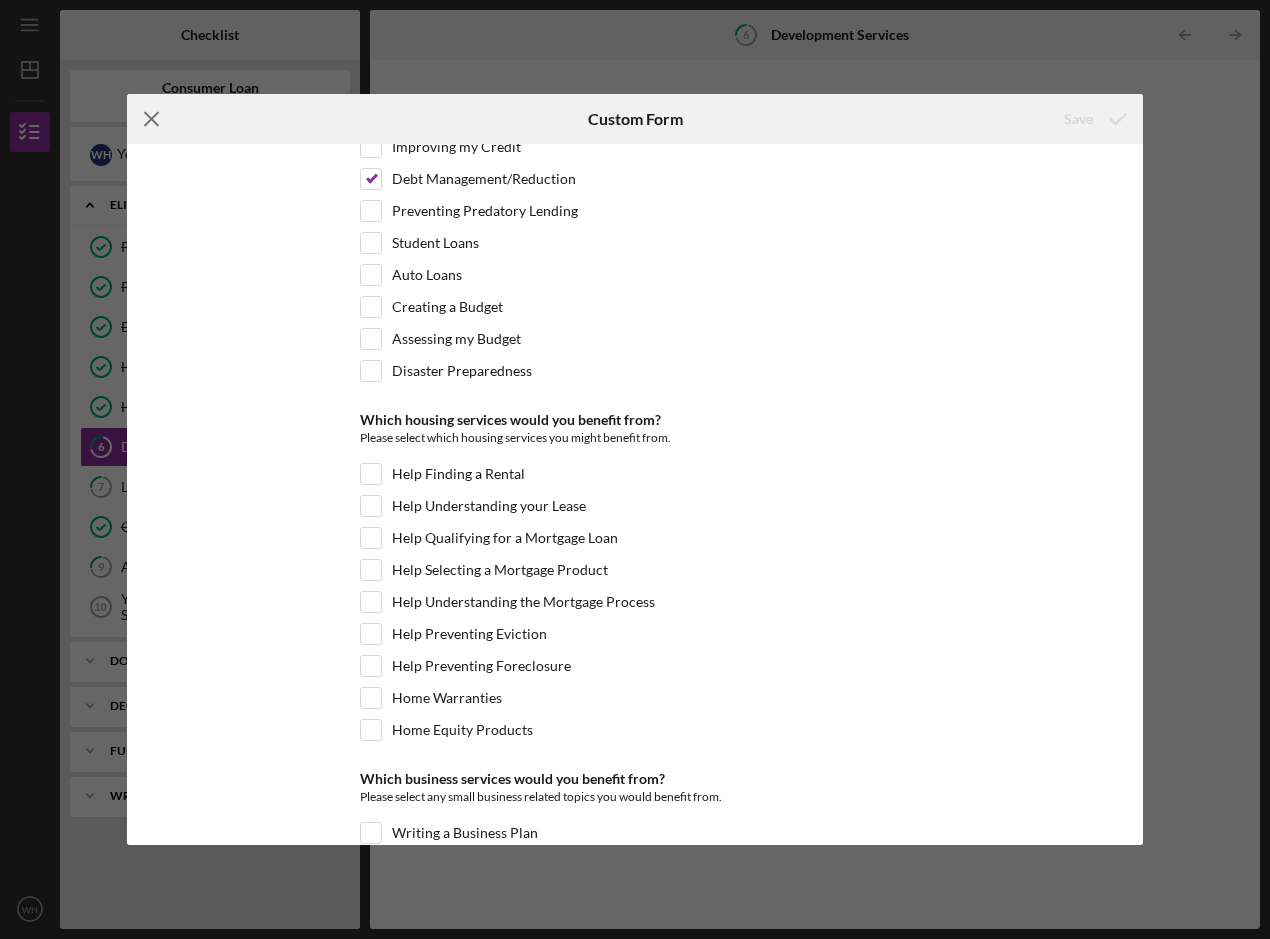 click on "Icon/Menu Close" 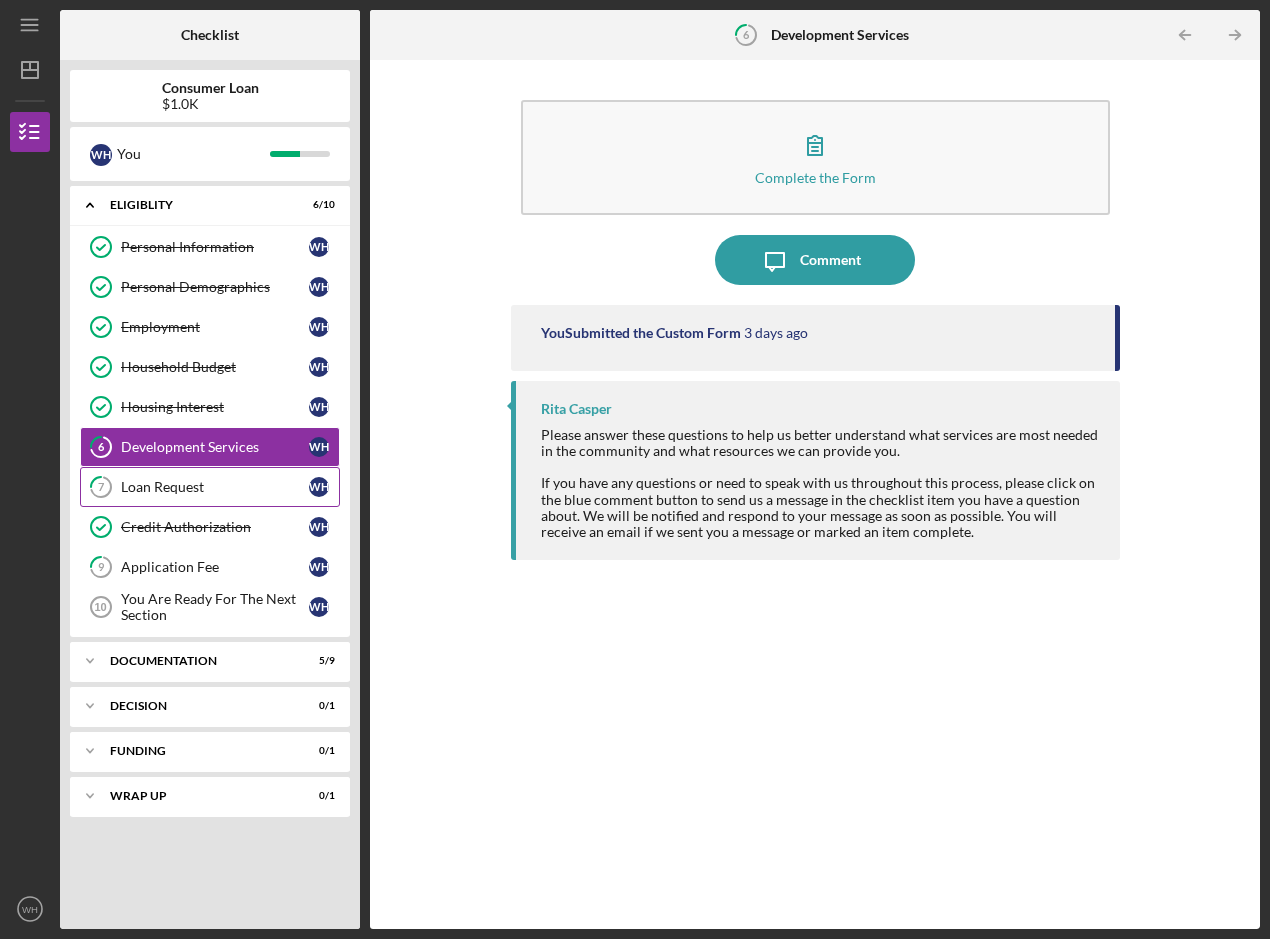 click on "Loan Request" at bounding box center (215, 487) 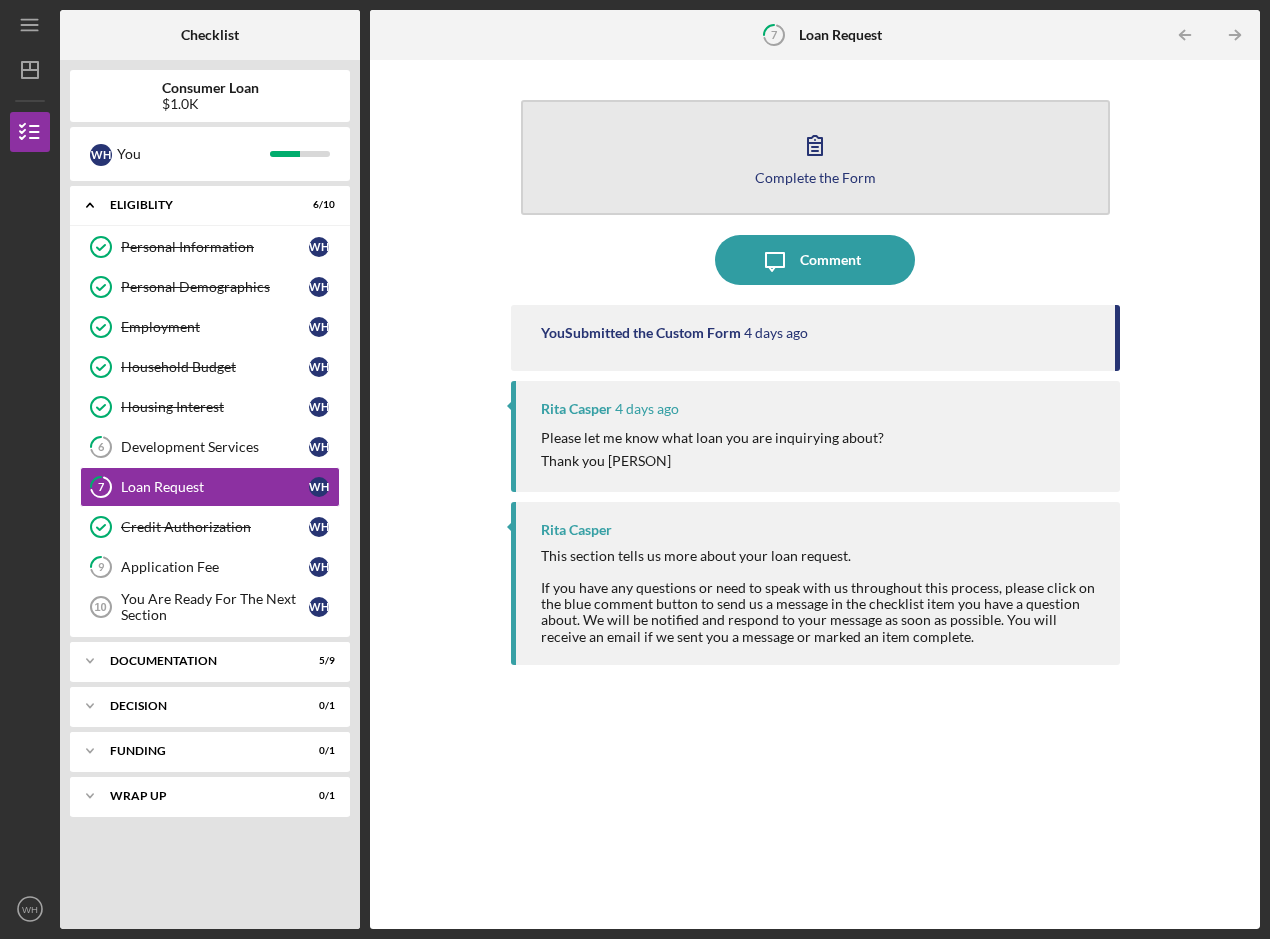click 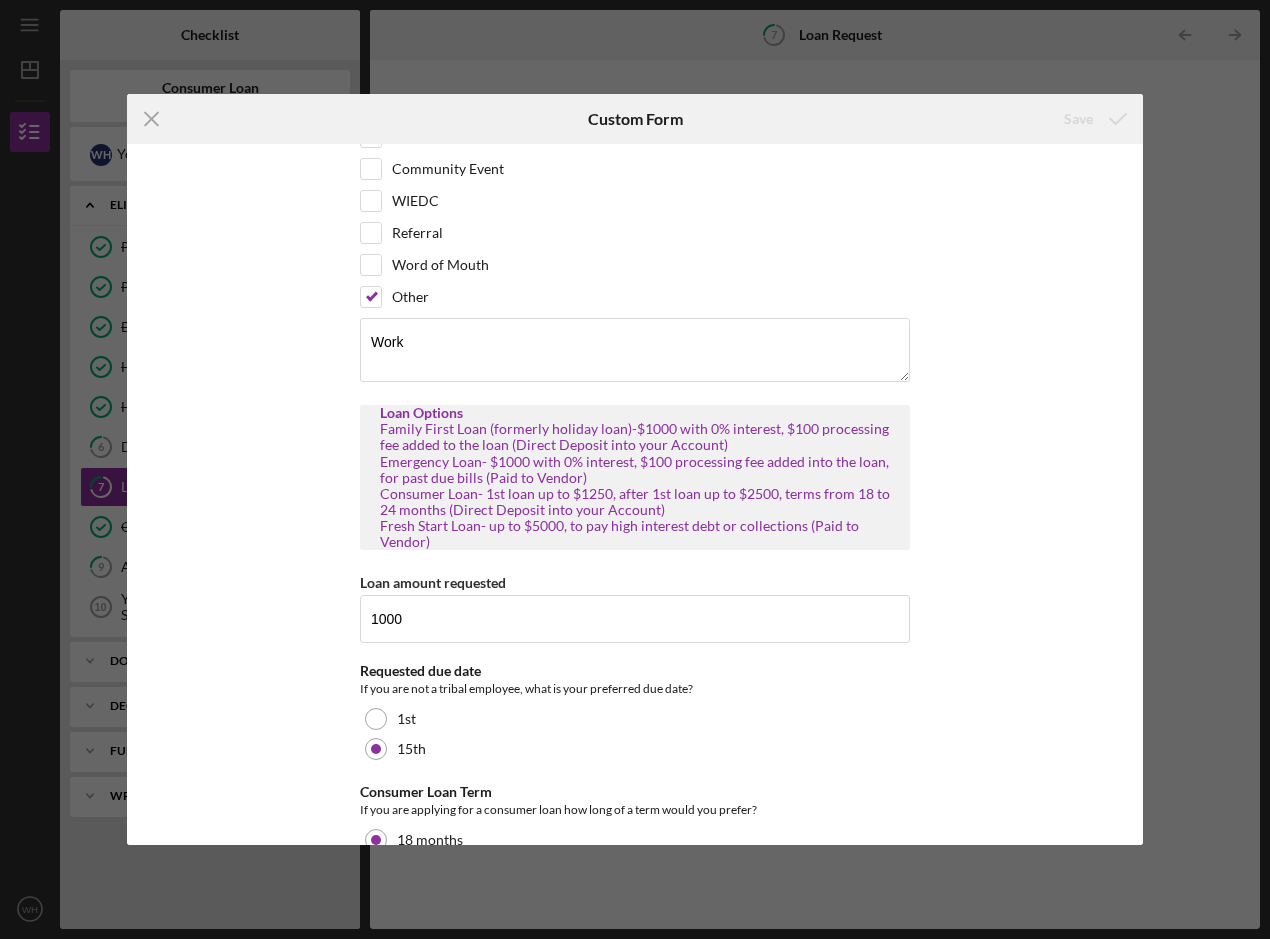 scroll, scrollTop: 50, scrollLeft: 0, axis: vertical 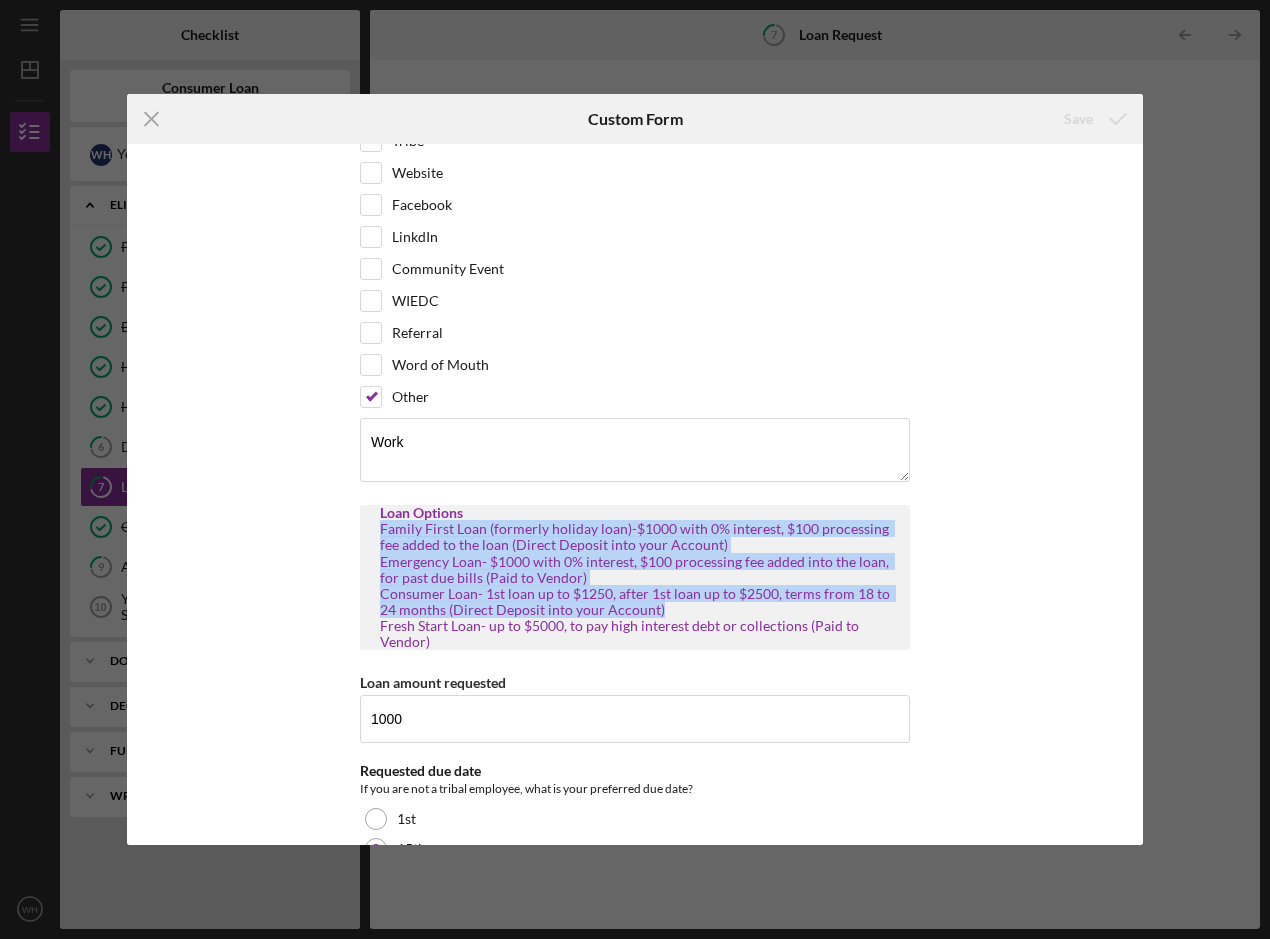 drag, startPoint x: 1133, startPoint y: 539, endPoint x: 1134, endPoint y: 609, distance: 70.00714 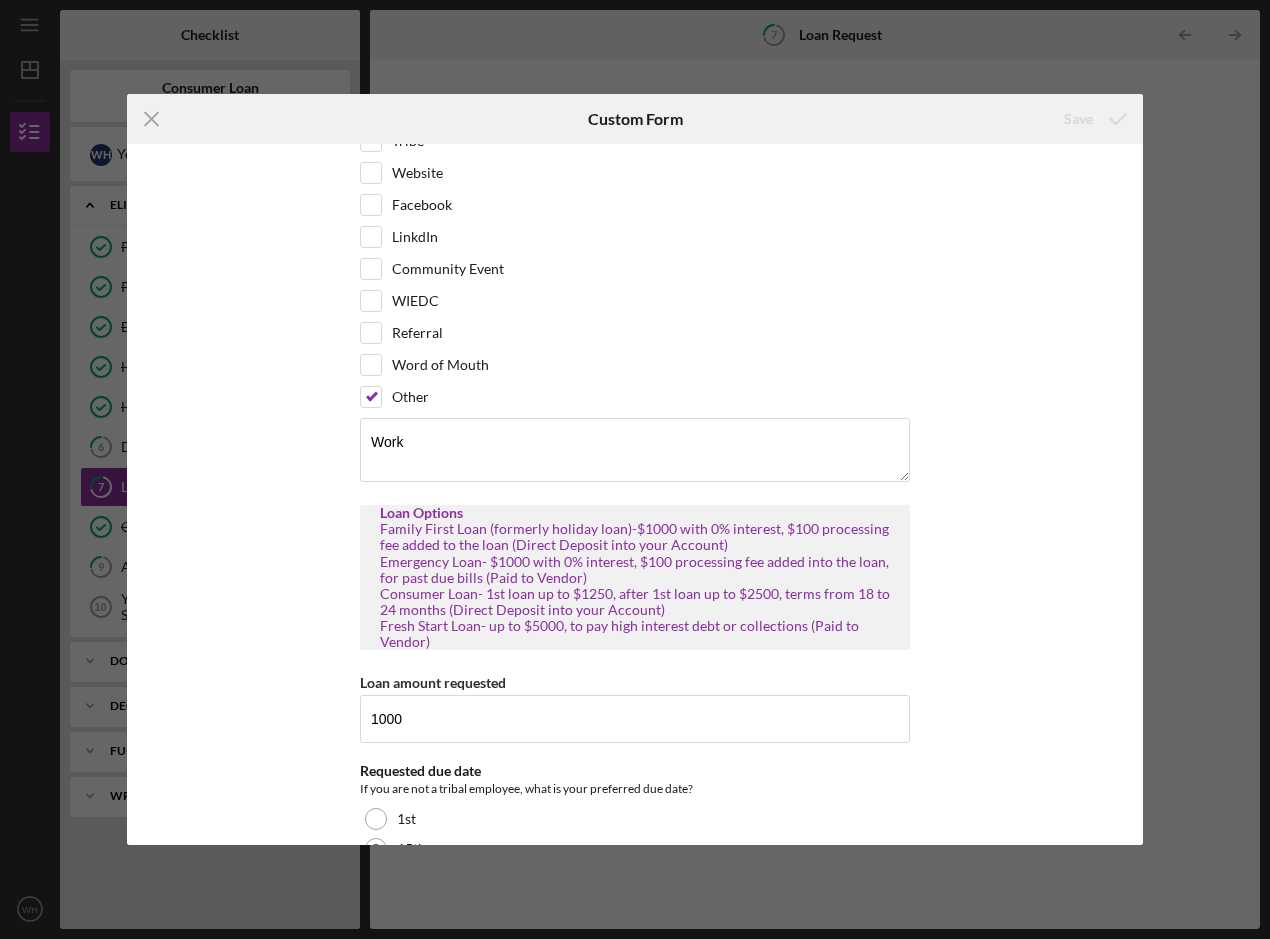 drag, startPoint x: 1134, startPoint y: 609, endPoint x: 1088, endPoint y: 479, distance: 137.89851 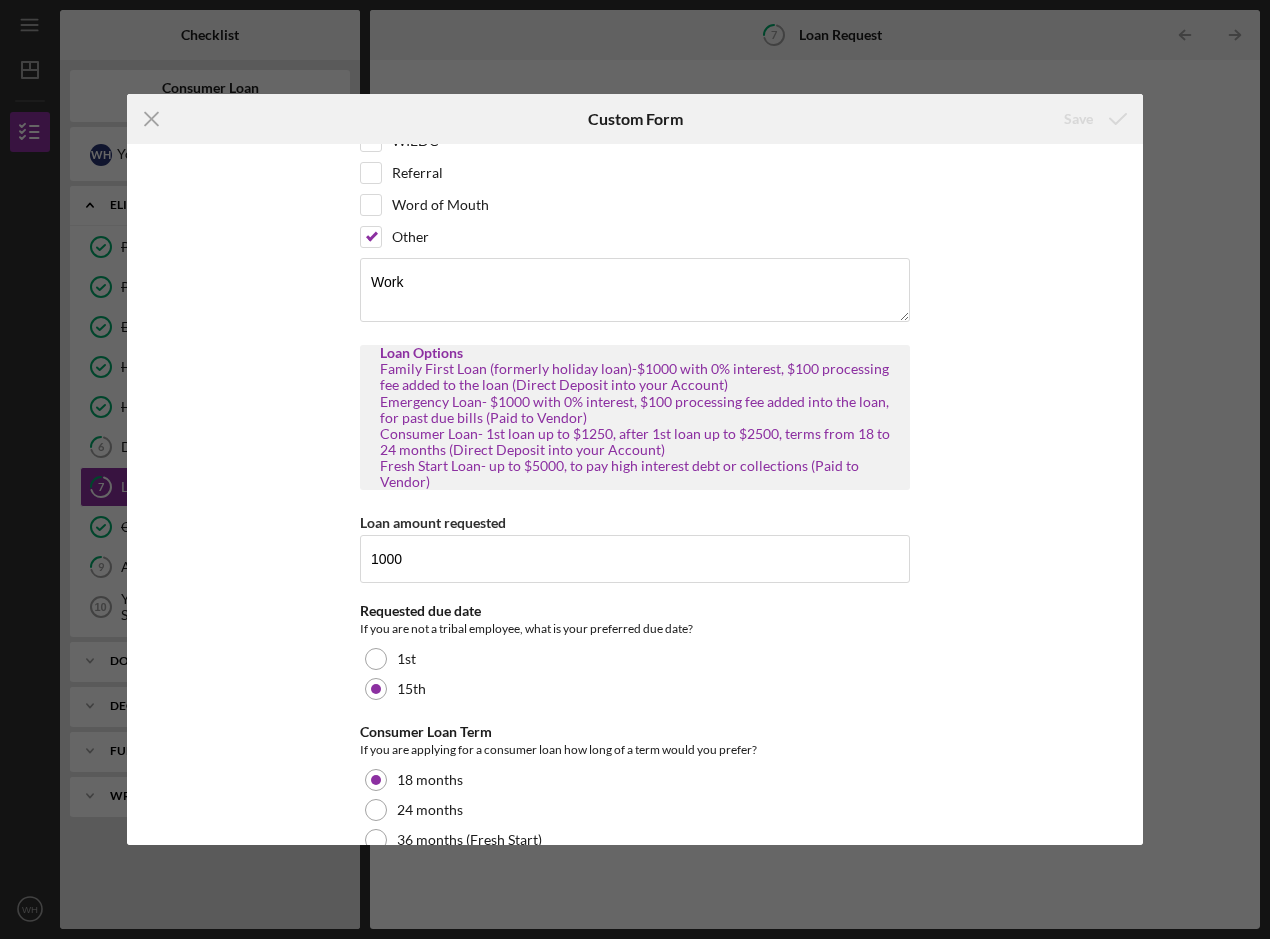 scroll, scrollTop: 250, scrollLeft: 0, axis: vertical 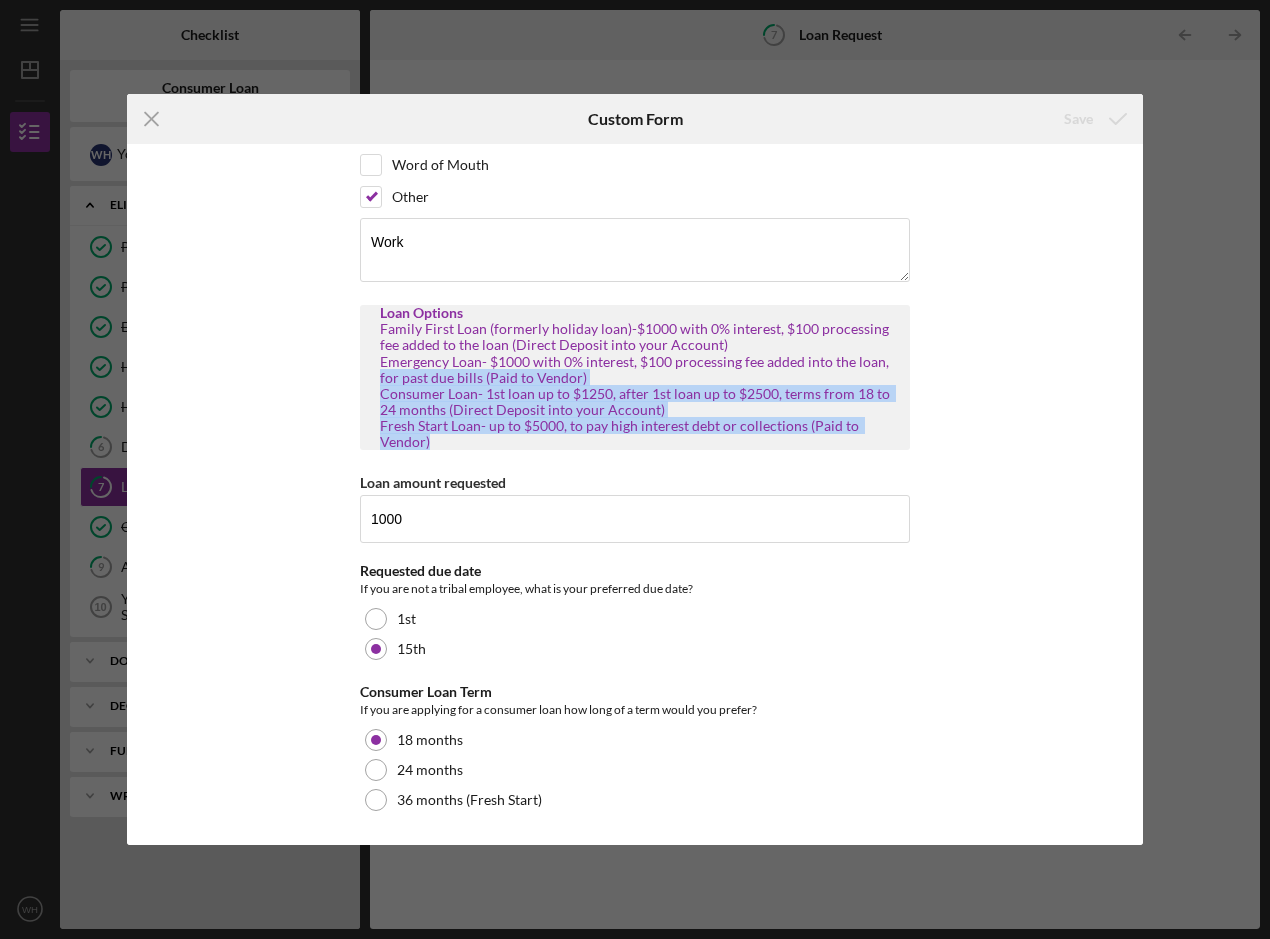 drag, startPoint x: 1134, startPoint y: 449, endPoint x: 1134, endPoint y: 356, distance: 93 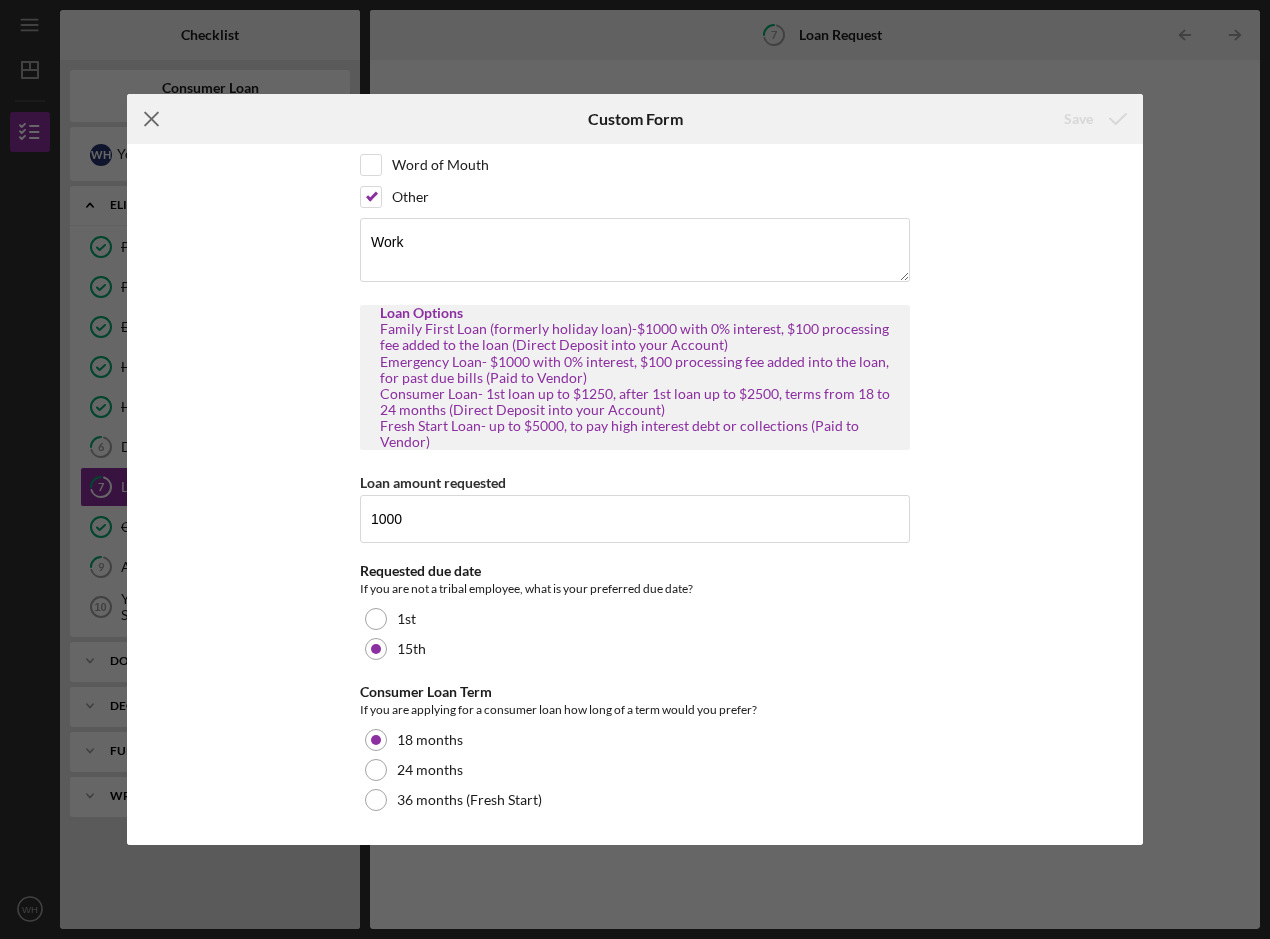click 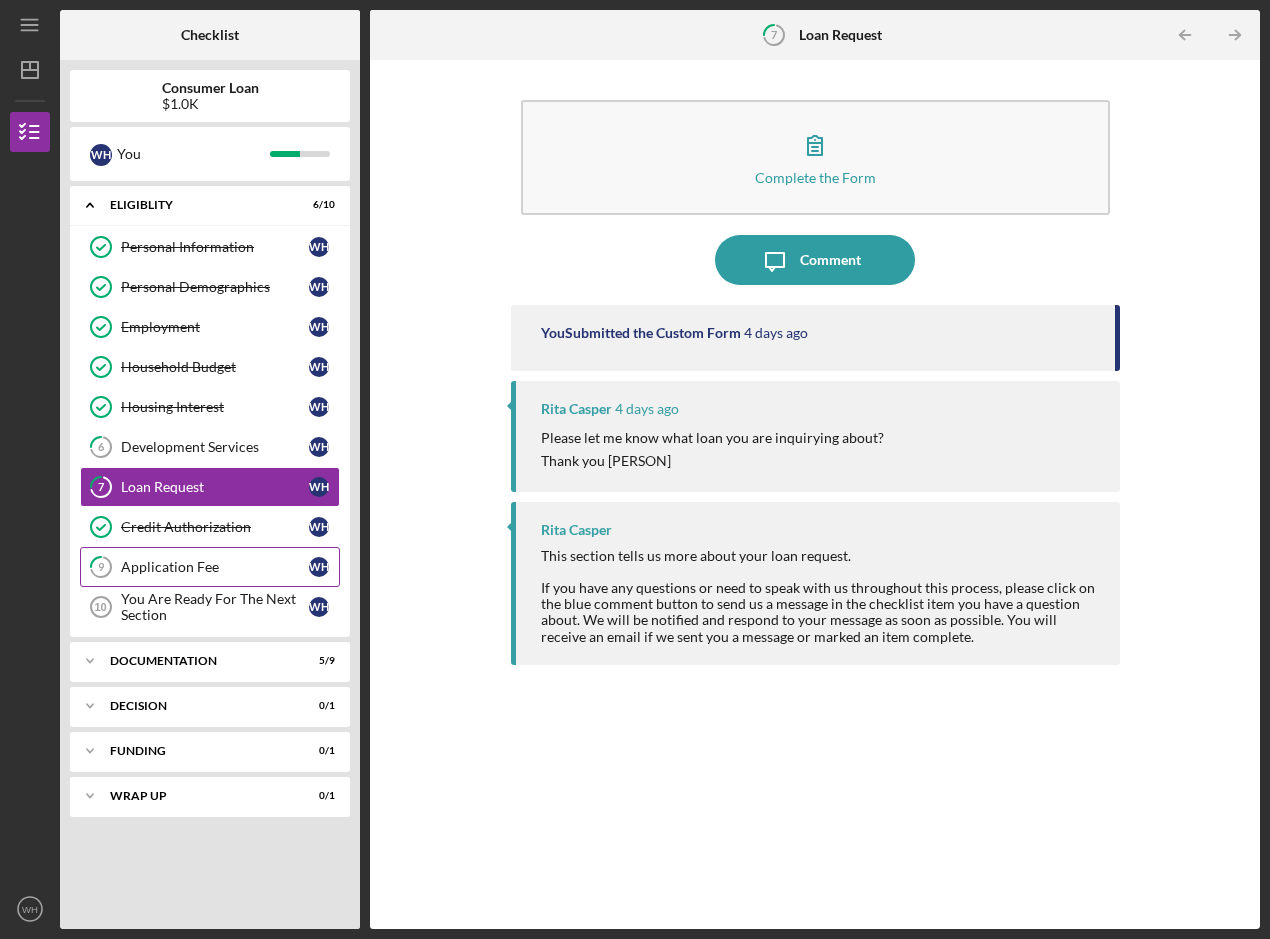 click on "Application Fee" at bounding box center [215, 567] 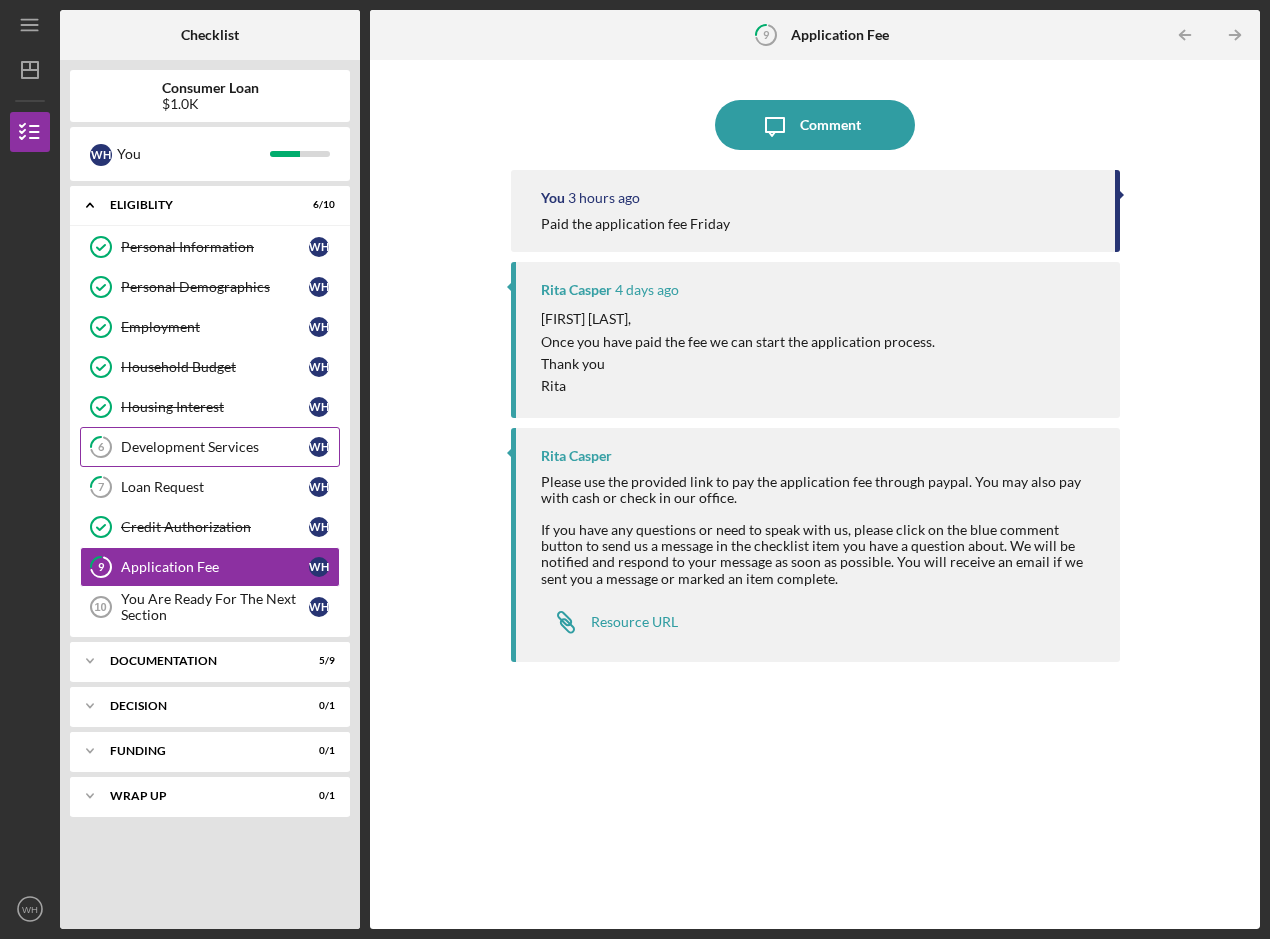 click on "Development Services" at bounding box center [215, 447] 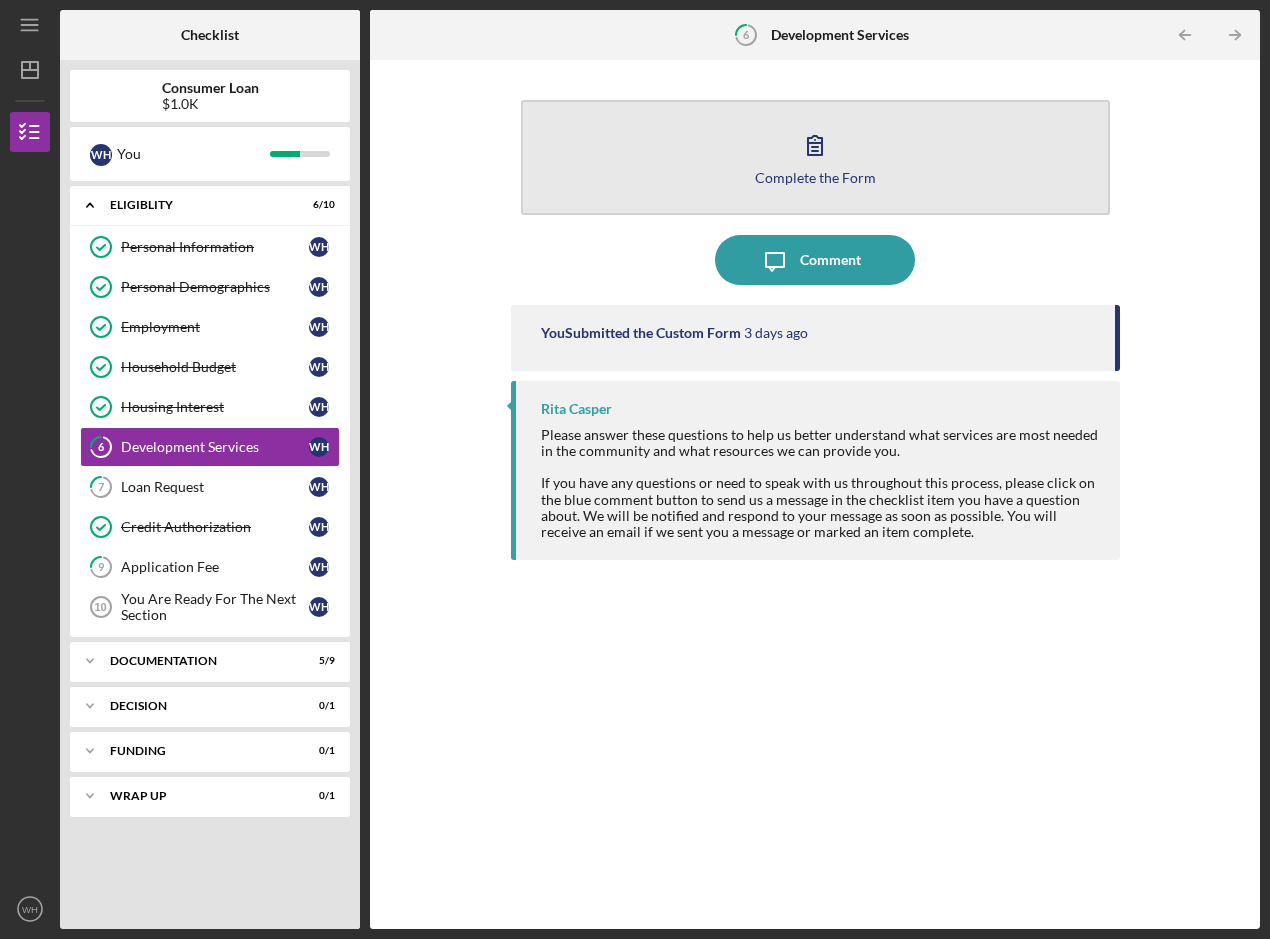 click 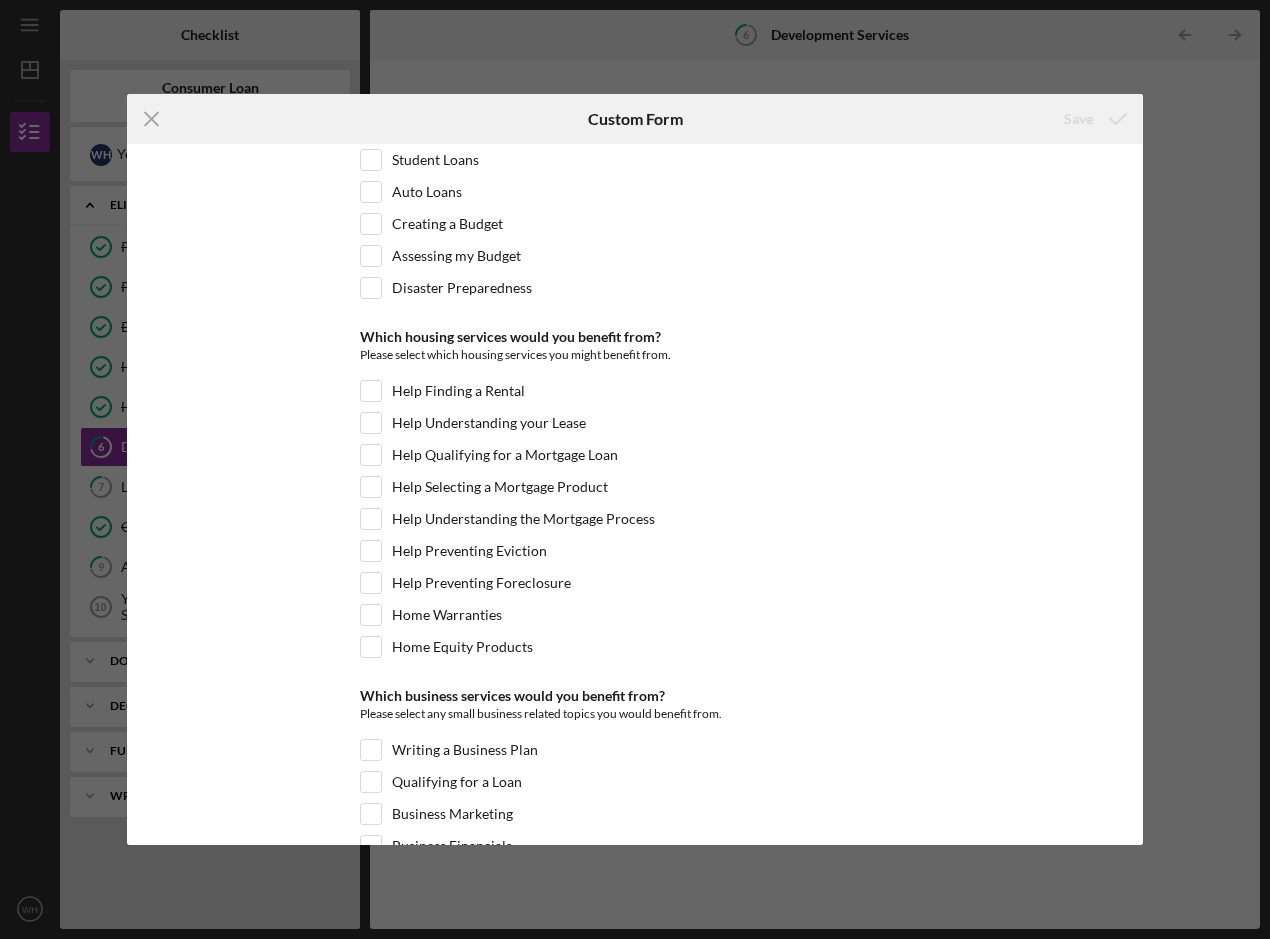 scroll, scrollTop: 200, scrollLeft: 0, axis: vertical 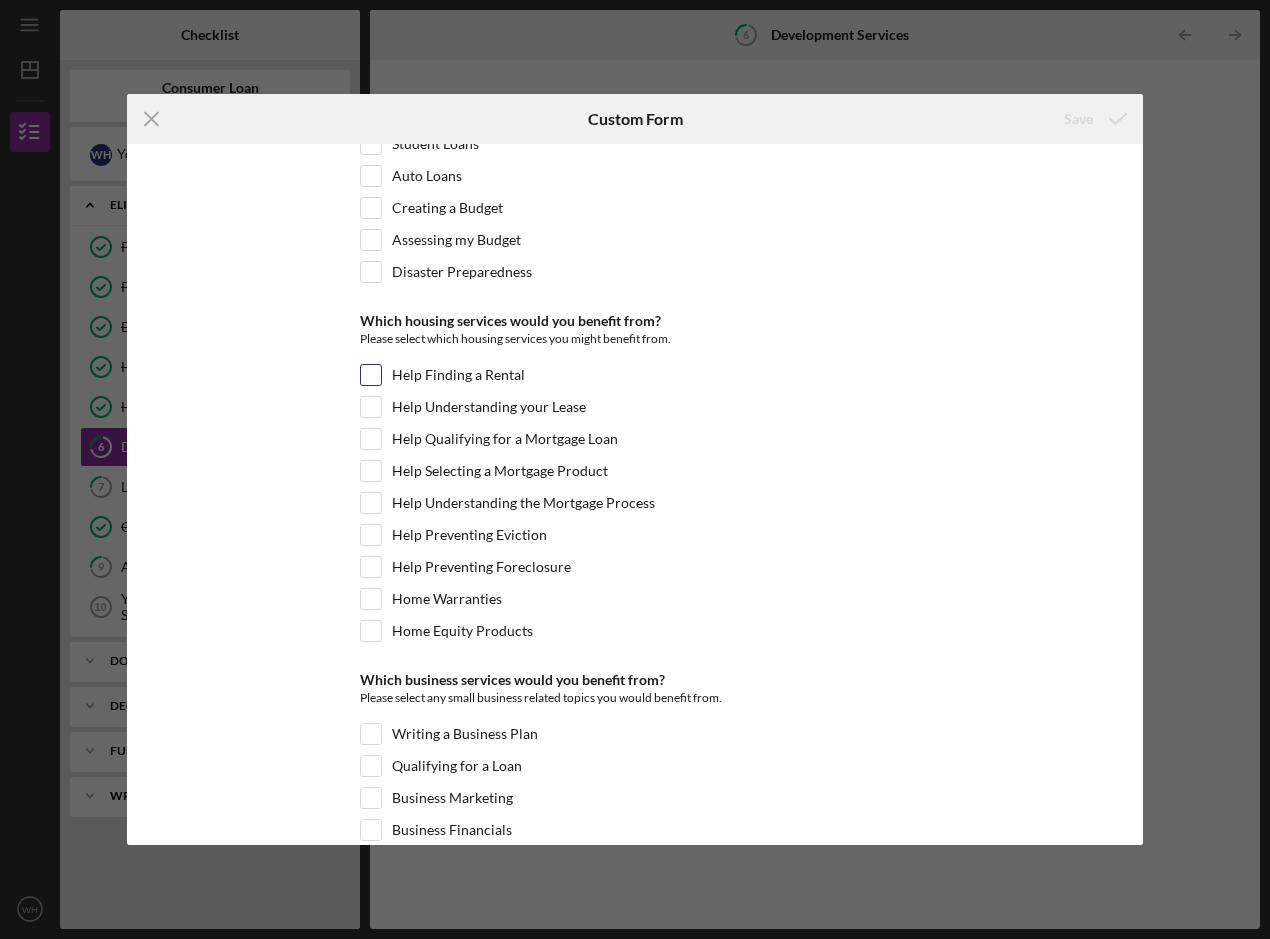 click on "Help Finding a Rental" at bounding box center [371, 375] 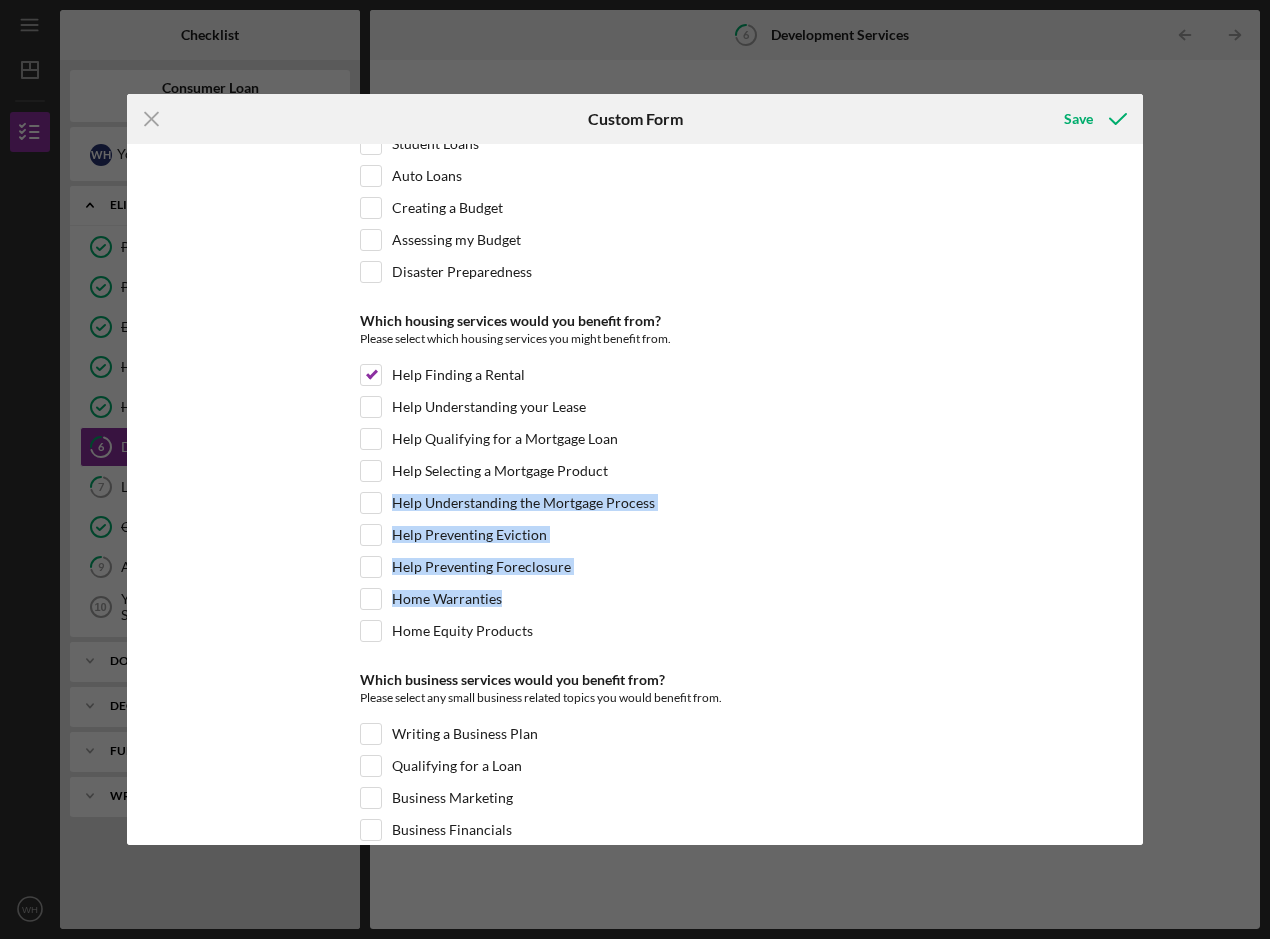 drag, startPoint x: 1143, startPoint y: 476, endPoint x: 1145, endPoint y: 591, distance: 115.01739 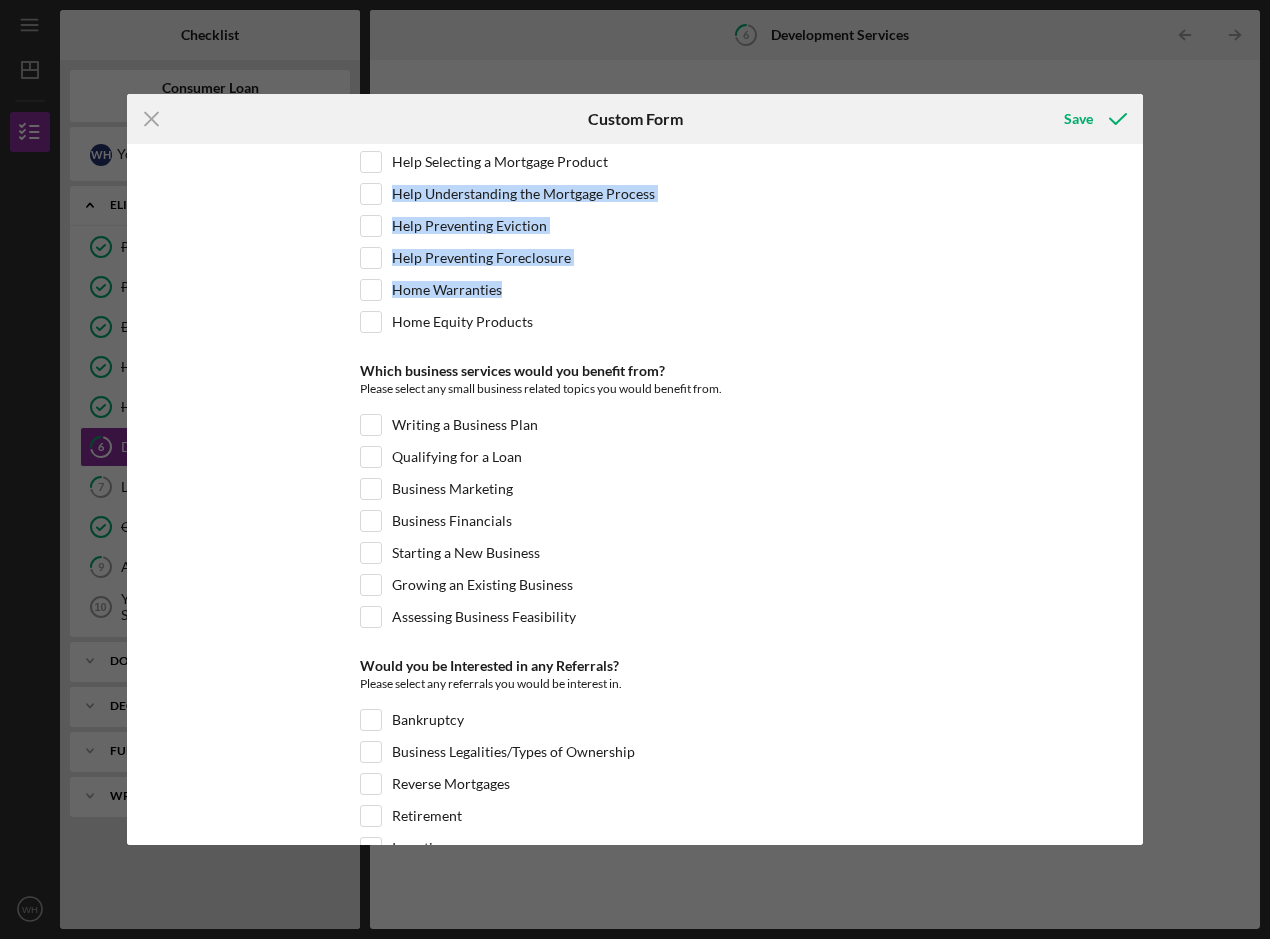 scroll, scrollTop: 529, scrollLeft: 0, axis: vertical 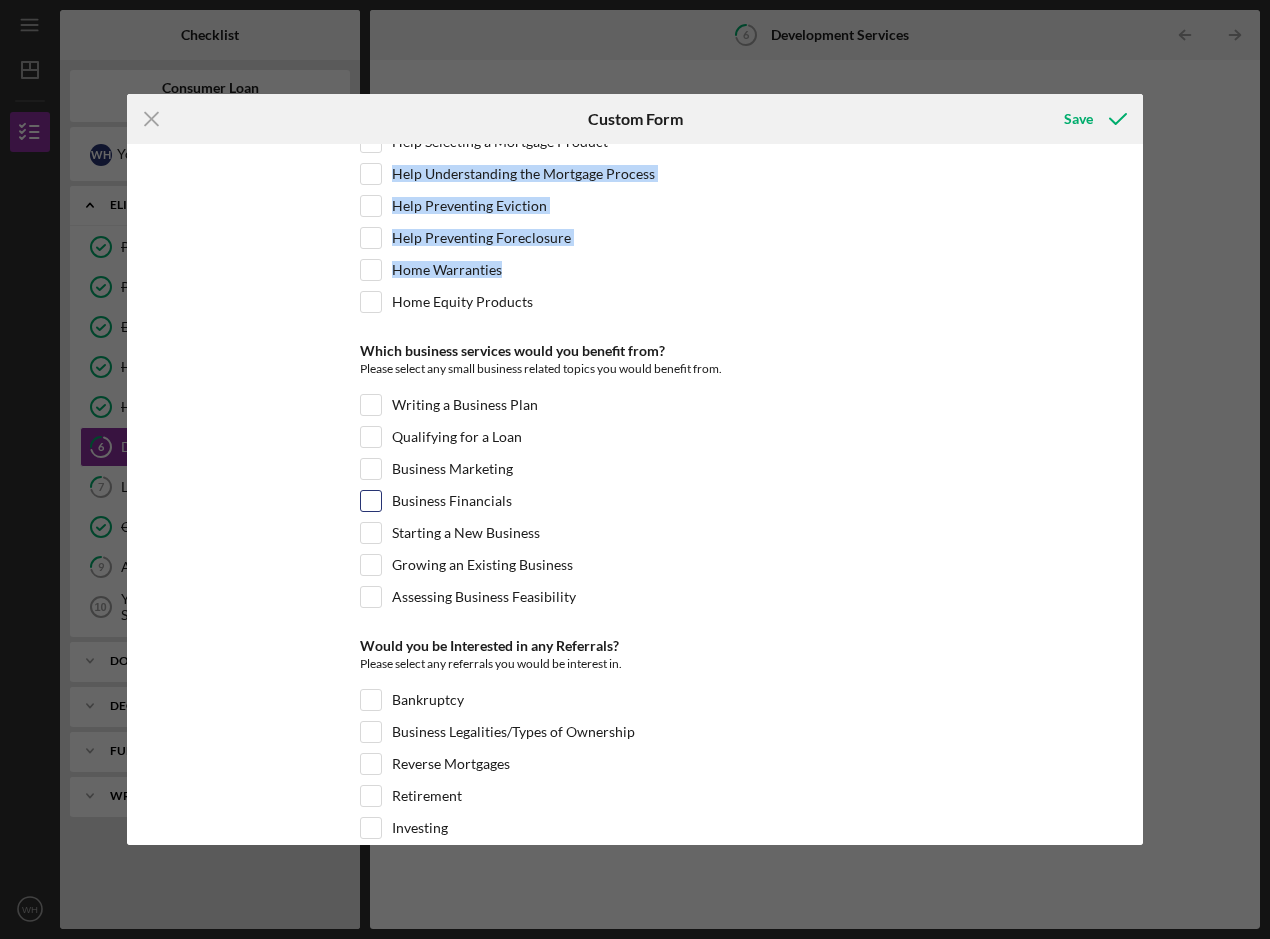 click on "Business Financials" at bounding box center [371, 501] 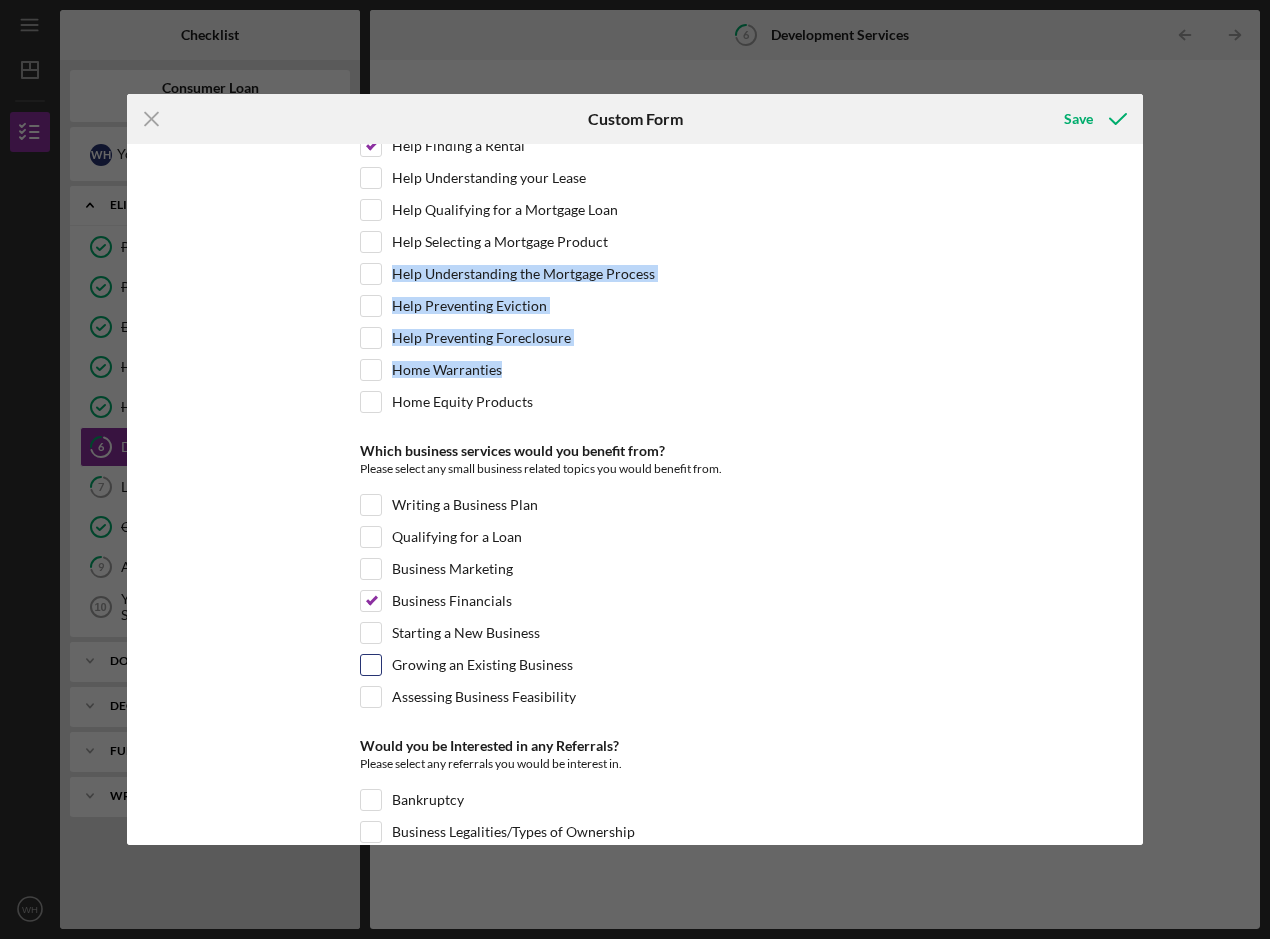 scroll, scrollTop: 629, scrollLeft: 0, axis: vertical 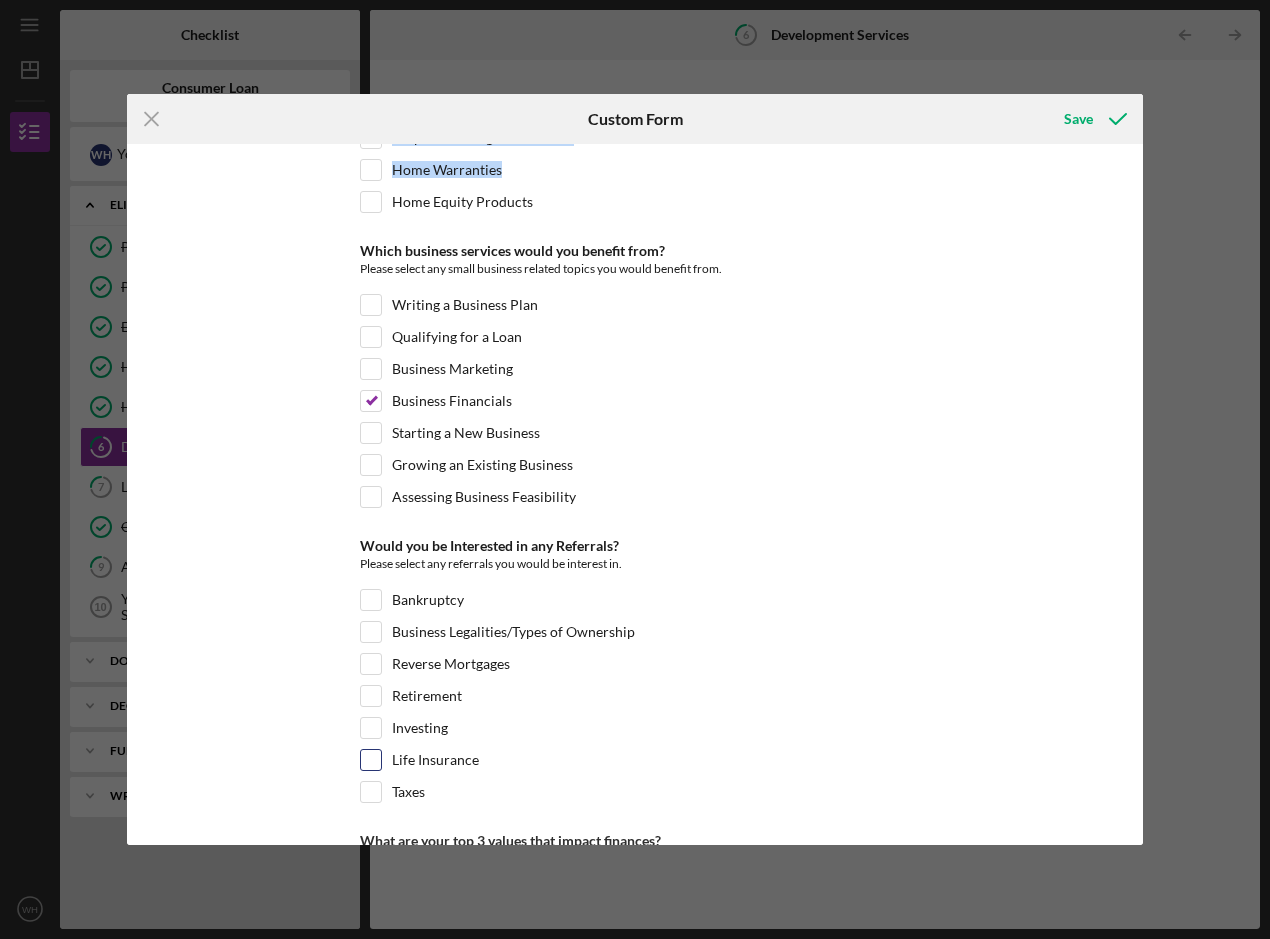 click on "Life Insurance" at bounding box center (371, 760) 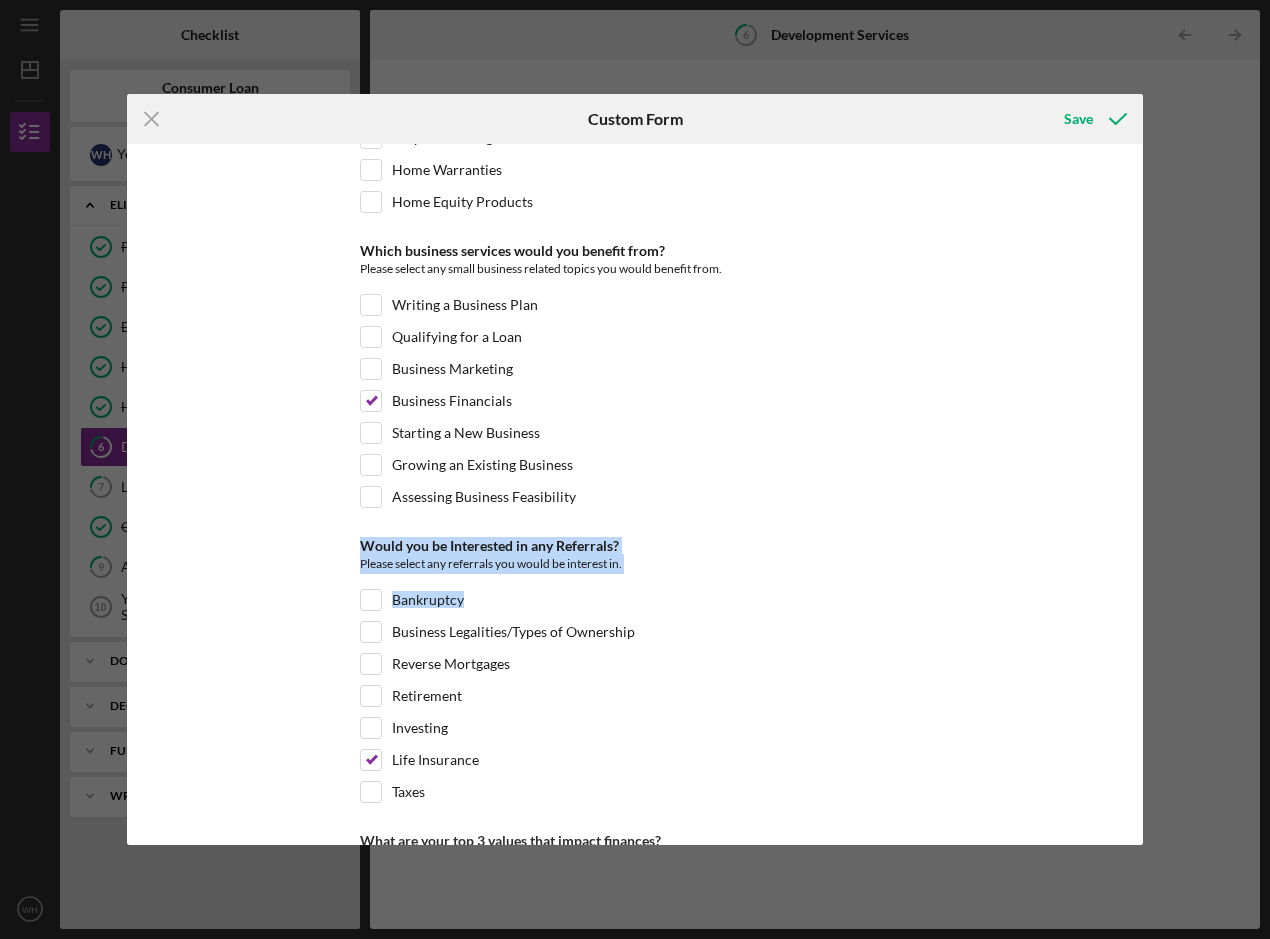 drag, startPoint x: 1136, startPoint y: 518, endPoint x: 1138, endPoint y: 605, distance: 87.02299 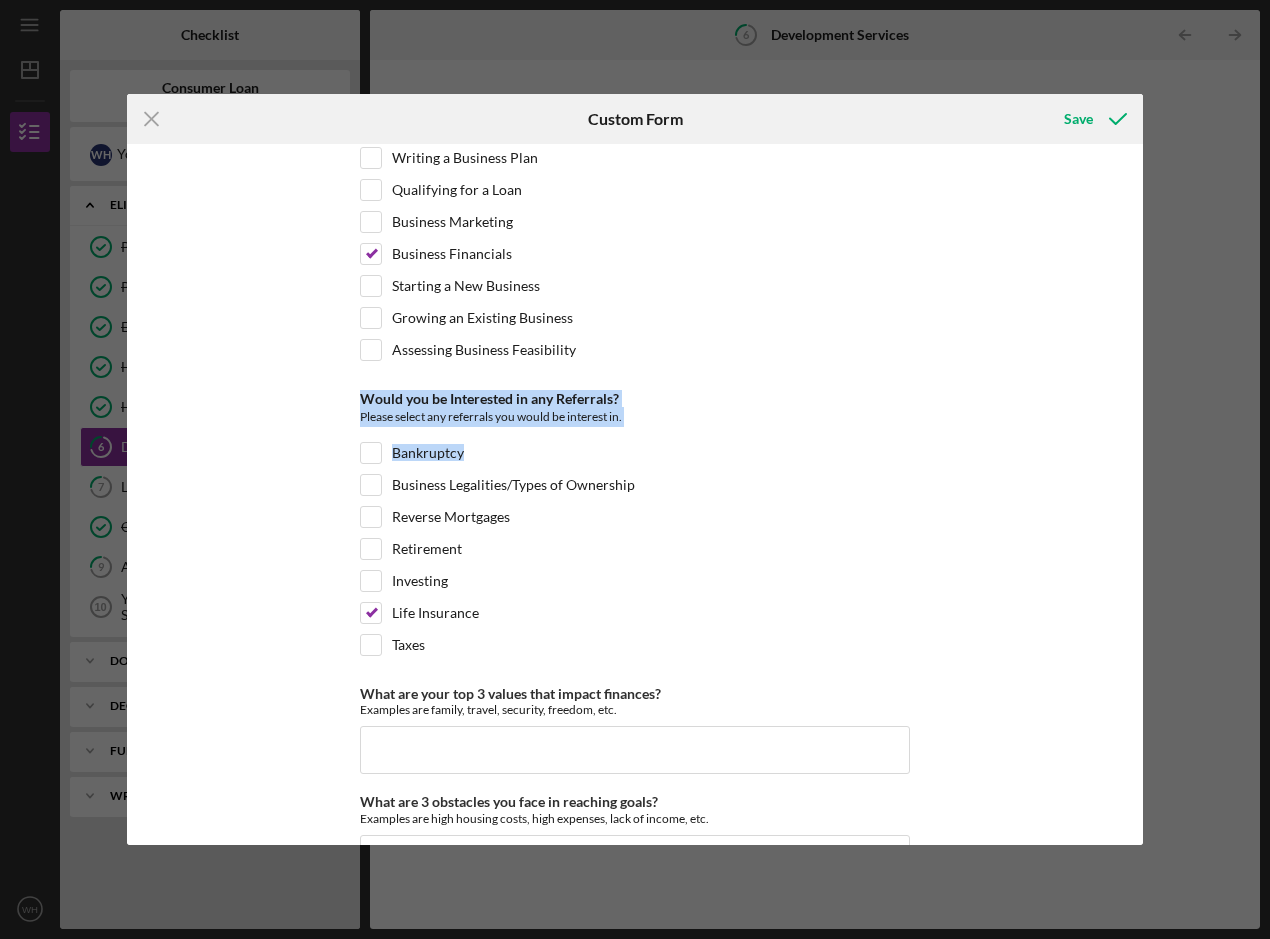 scroll, scrollTop: 844, scrollLeft: 0, axis: vertical 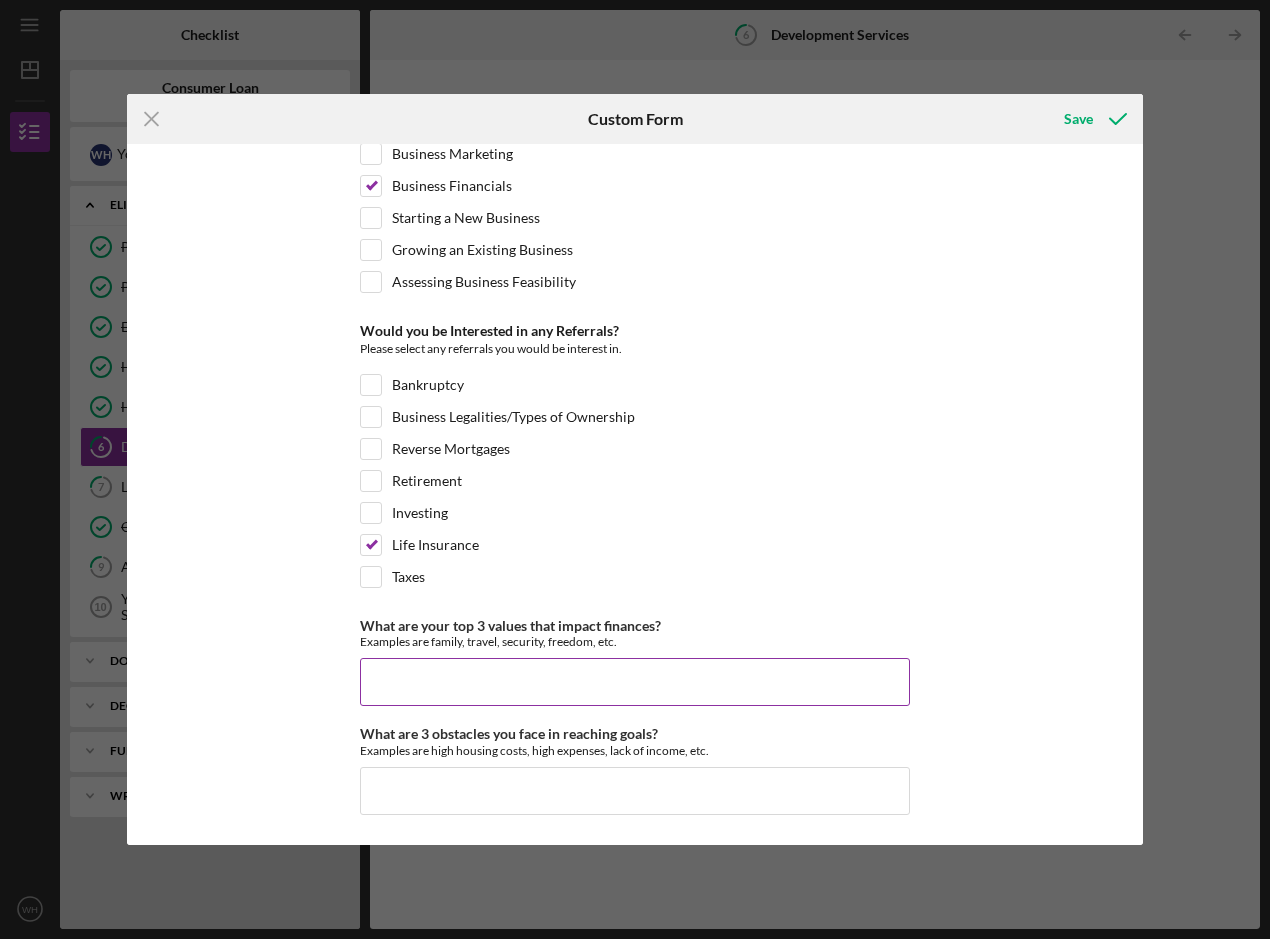 click on "What are your top 3 values that impact finances?" at bounding box center (635, 682) 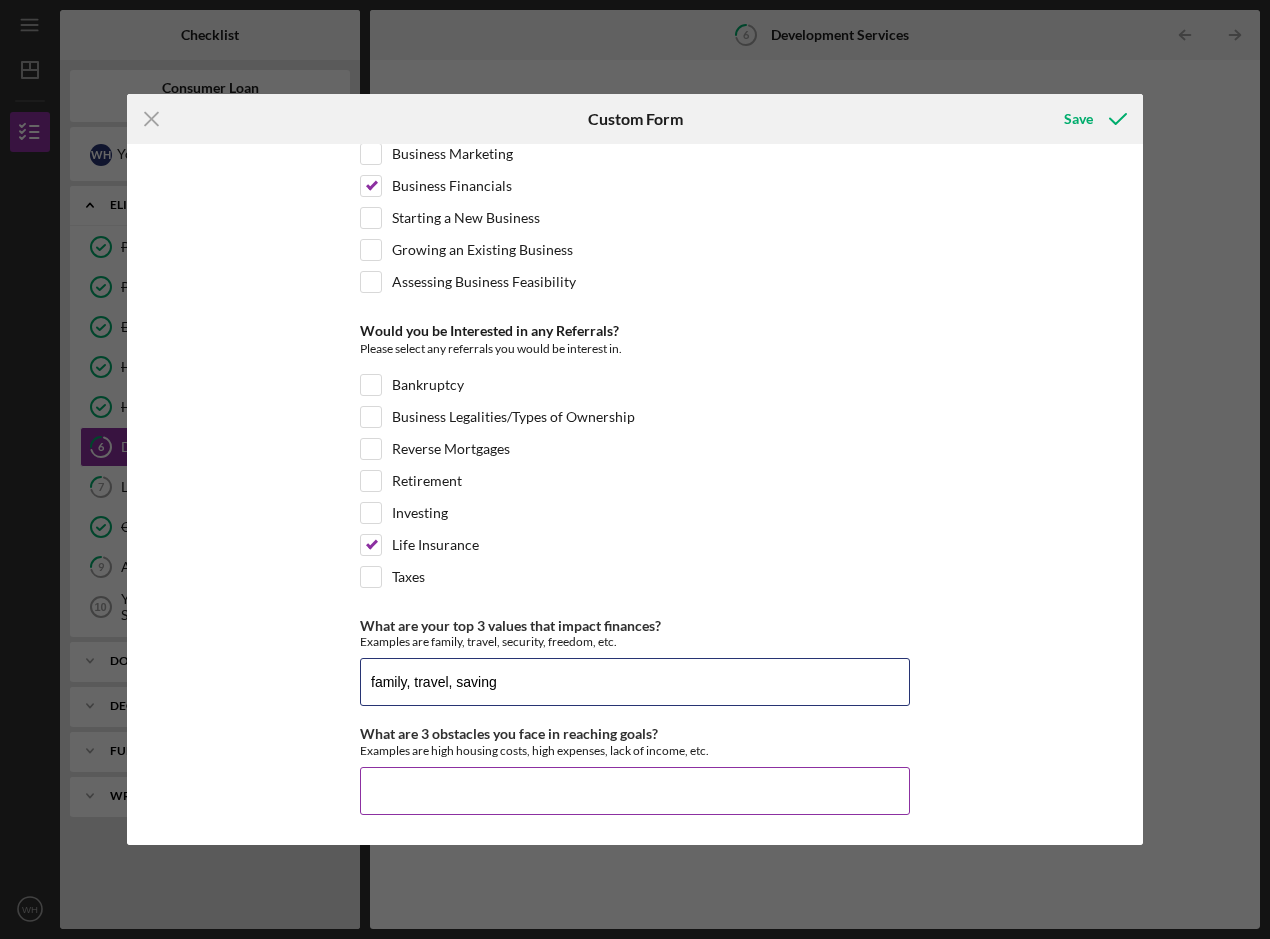 type on "family, travel, saving" 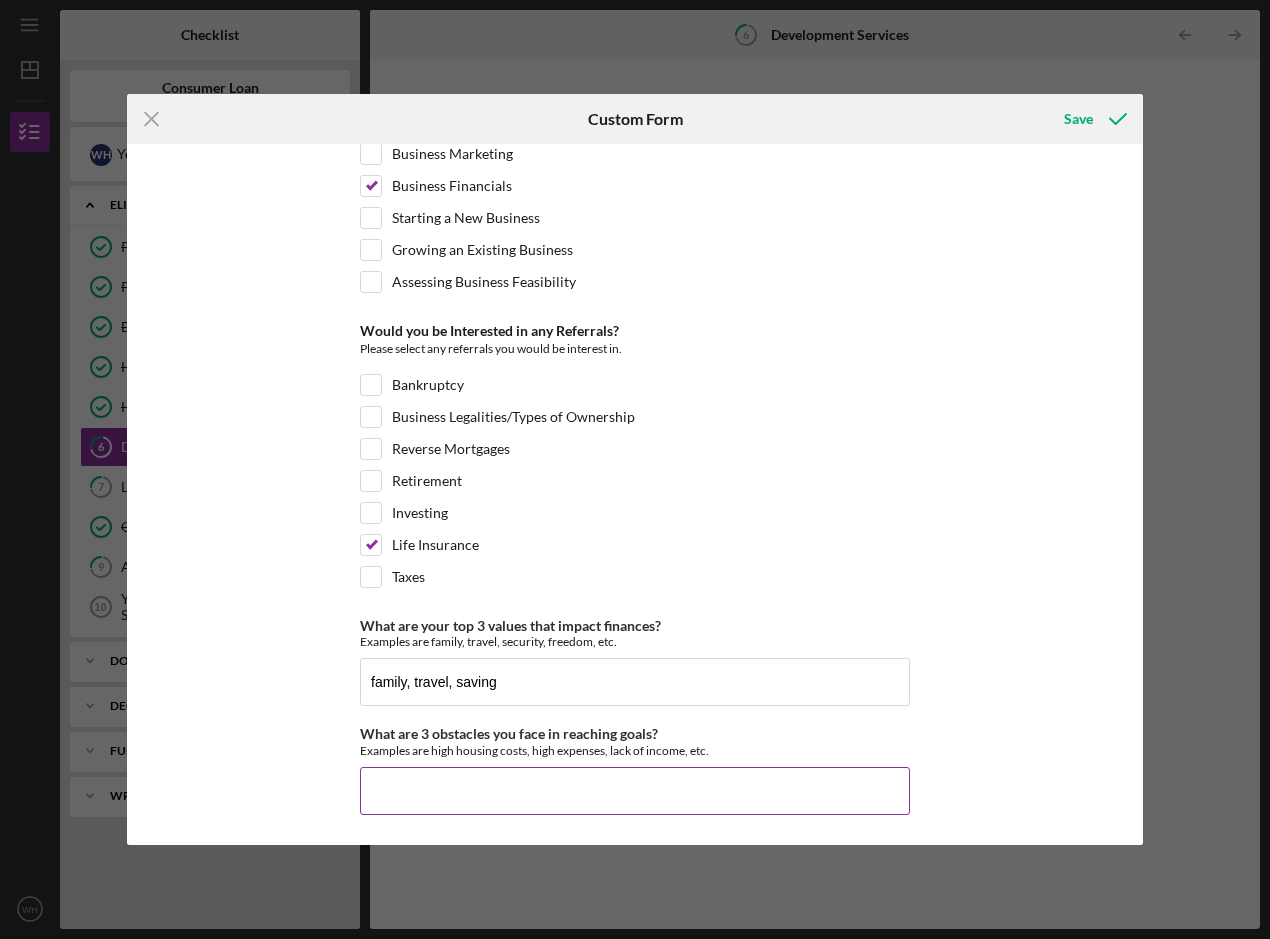 click on "What are 3 obstacles you face in reaching goals?" at bounding box center [635, 791] 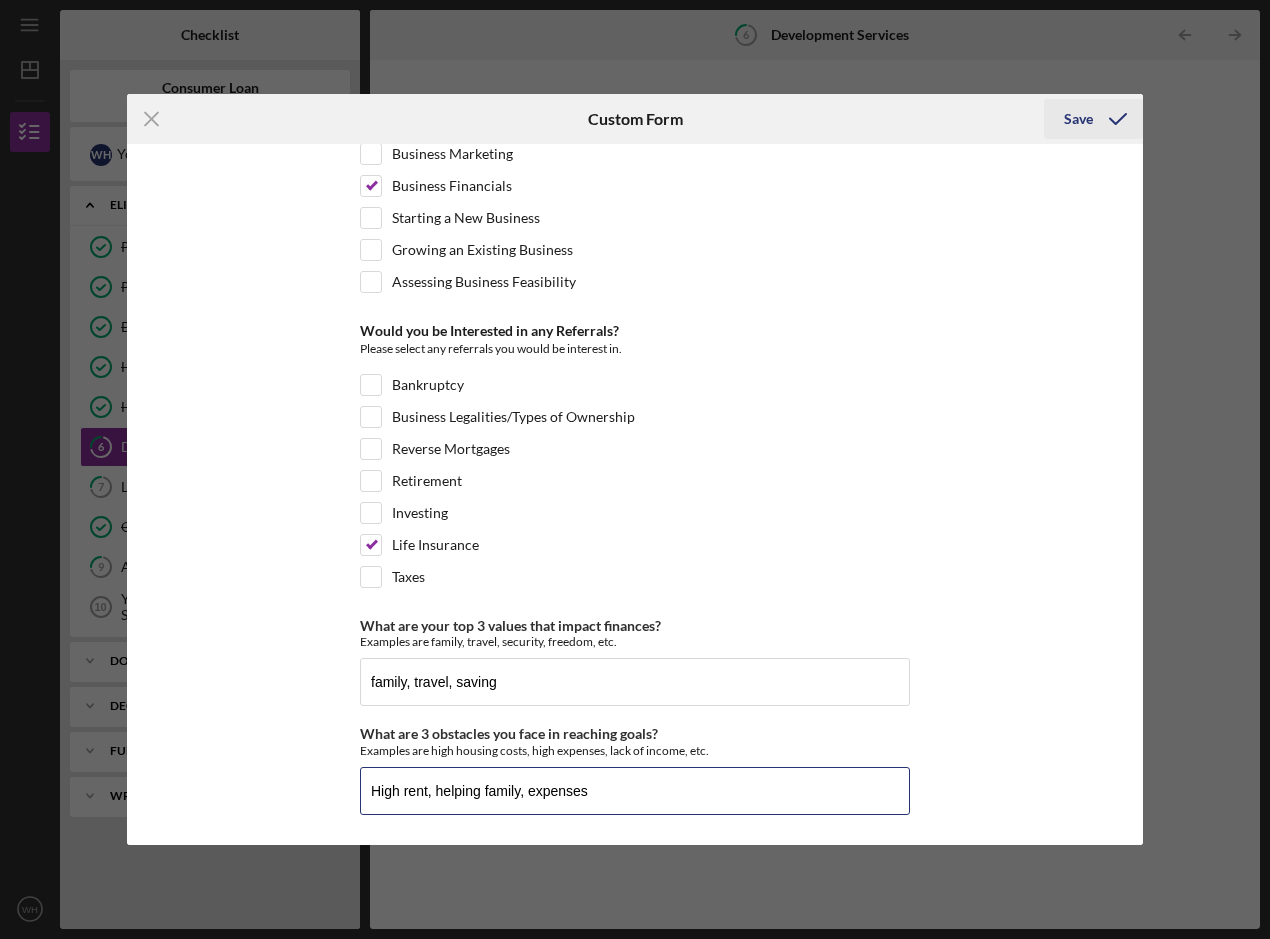 type on "High rent, helping family, expenses" 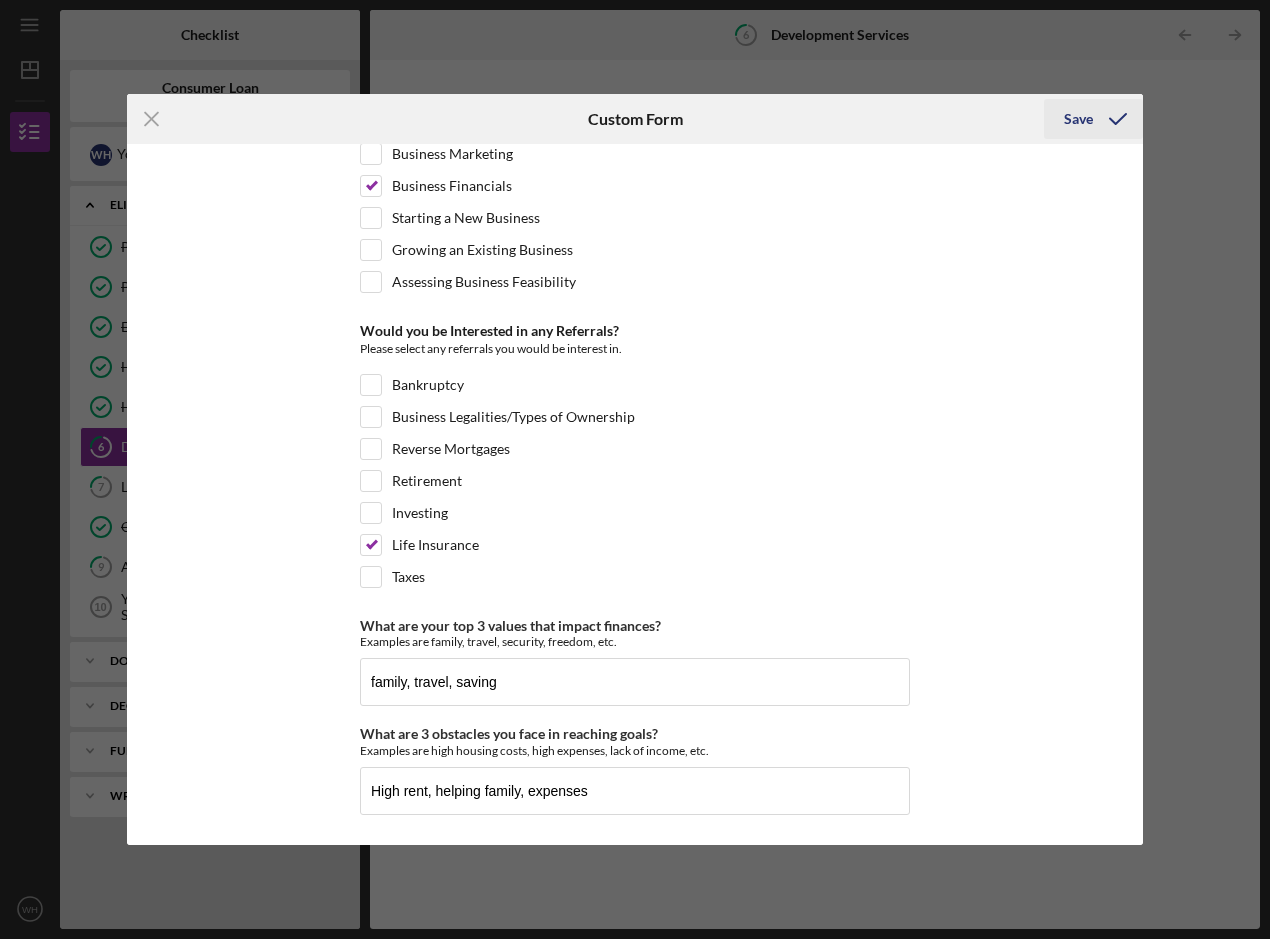 click on "Save" at bounding box center (1078, 119) 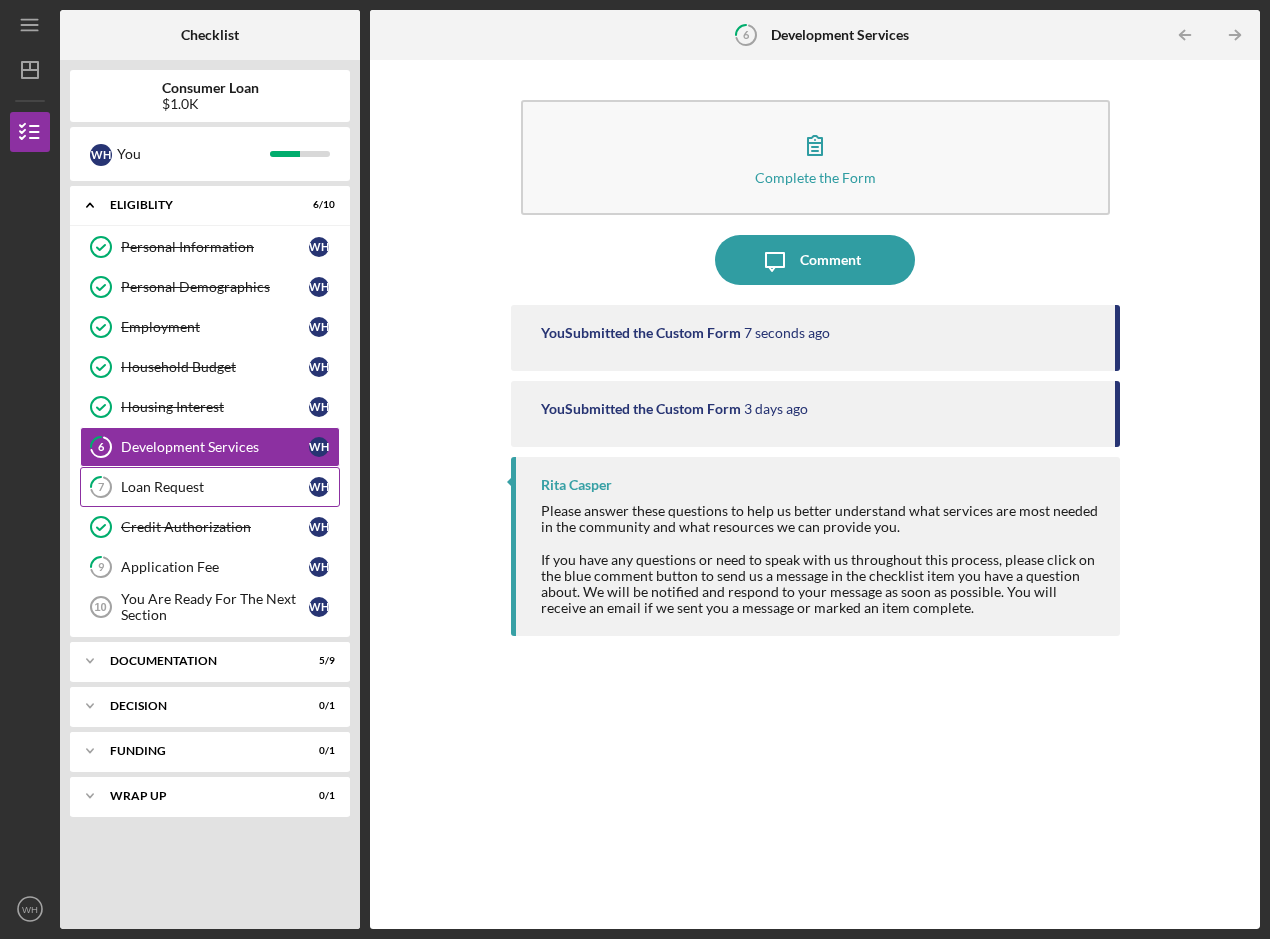 click on "Loan Request" at bounding box center (215, 487) 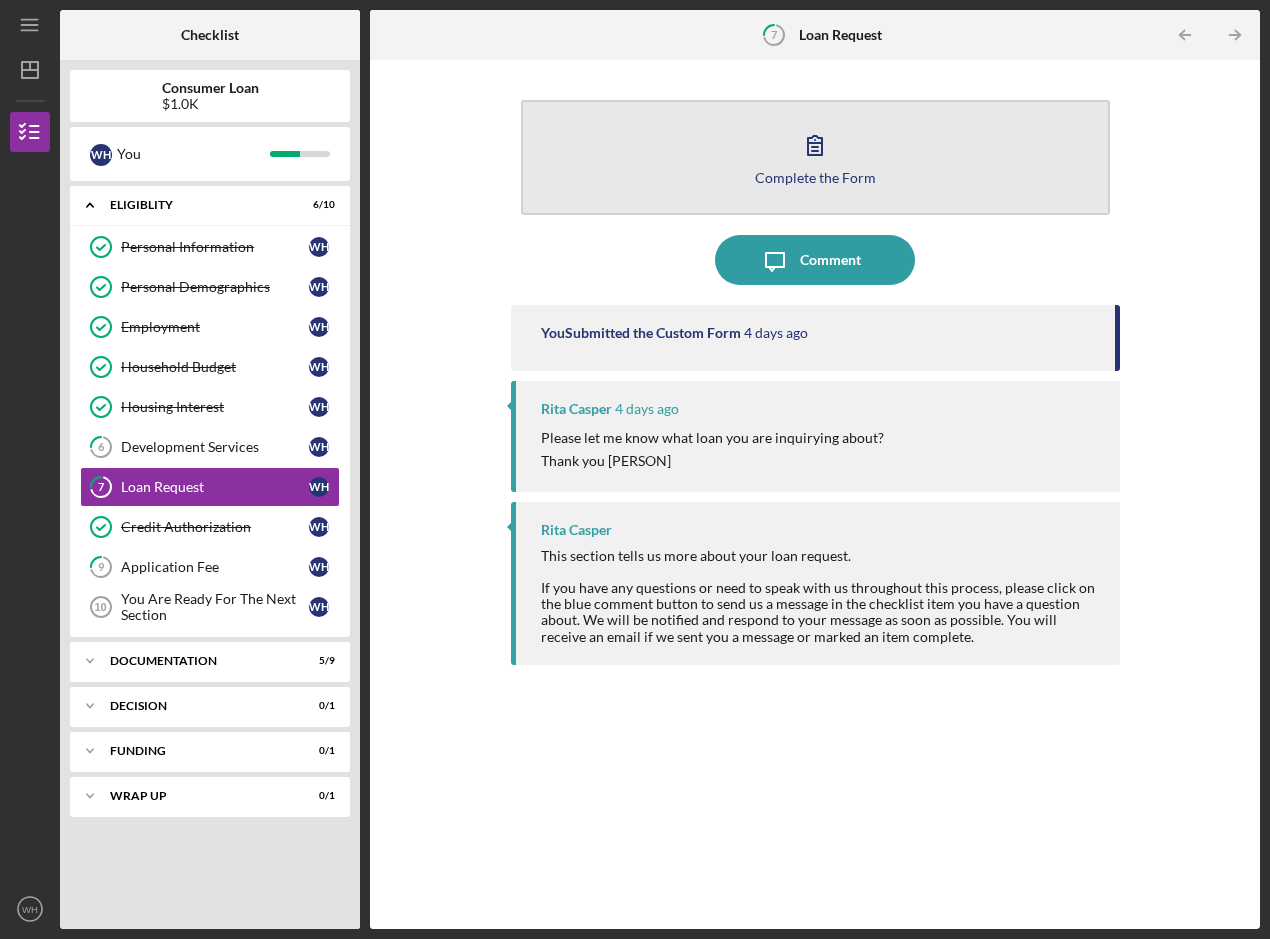 click 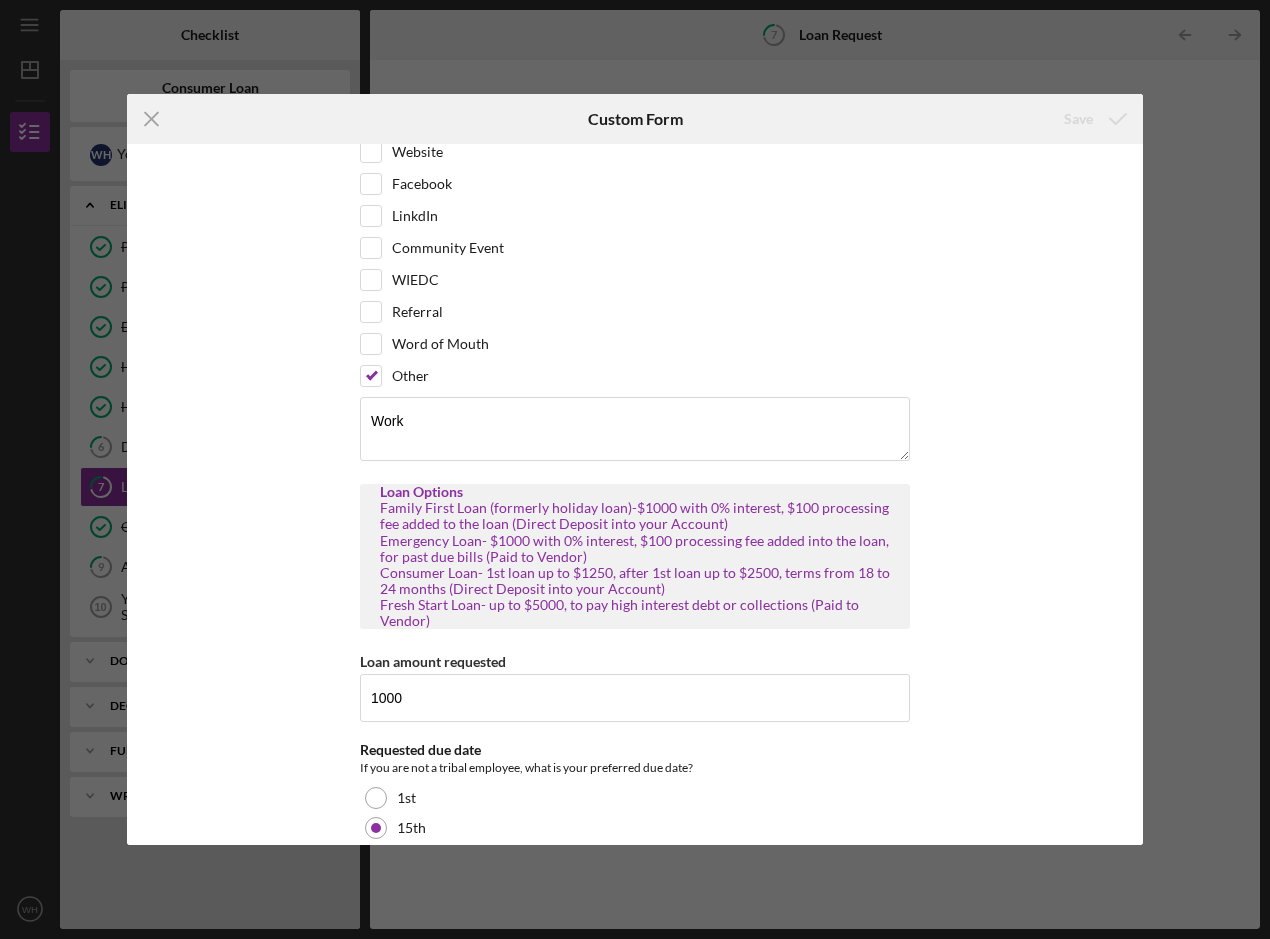 scroll, scrollTop: 100, scrollLeft: 0, axis: vertical 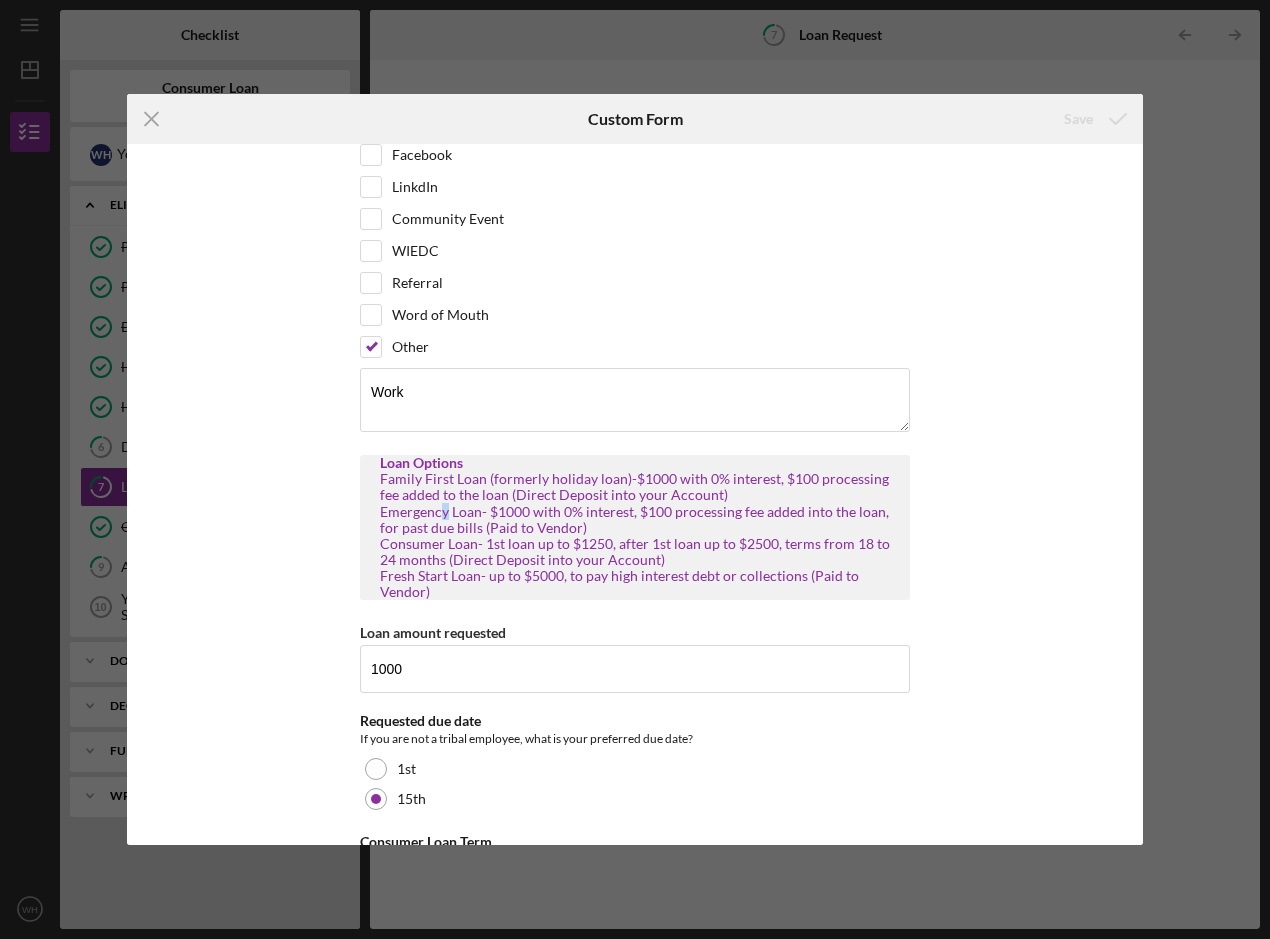 click on "Family First Loan (formerly holiday loan)-$1000 with 0% interest, $100 processing fee added to the loan (Direct Deposit into your Account)
Emergency Loan- $1000 with 0% interest, $100 processing fee added into the loan, for past due bills (Paid to Vendor)
Consumer Loan- 1st loan up to $1250, after 1st loan up to $2500, terms from 18 to 24 months (Direct Deposit into your Account)
Fresh Start Loan- up to $5000, to pay high interest debt or collections (Paid to Vendor)" at bounding box center [635, 535] 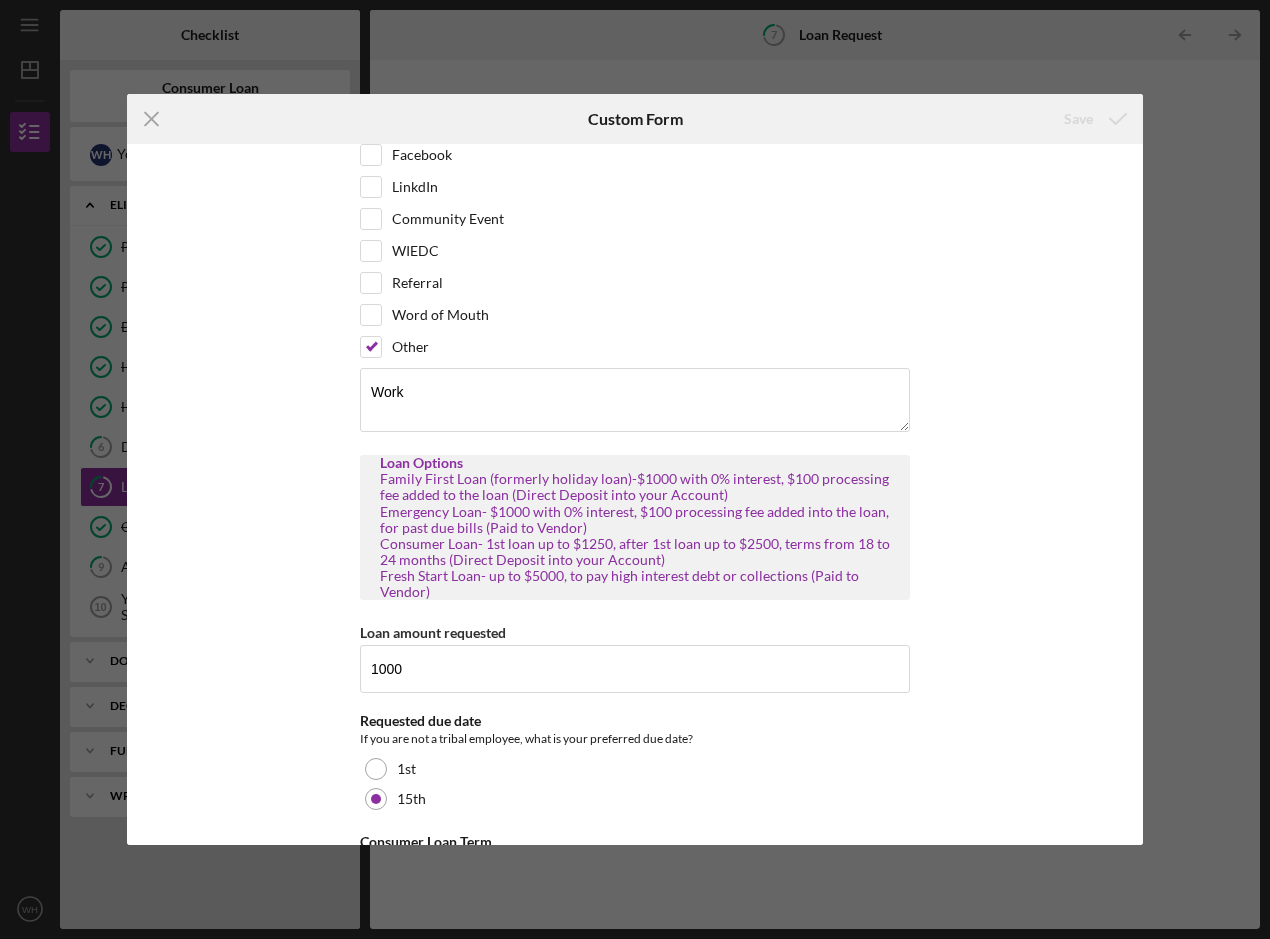 drag, startPoint x: 442, startPoint y: 507, endPoint x: 427, endPoint y: 522, distance: 21.213203 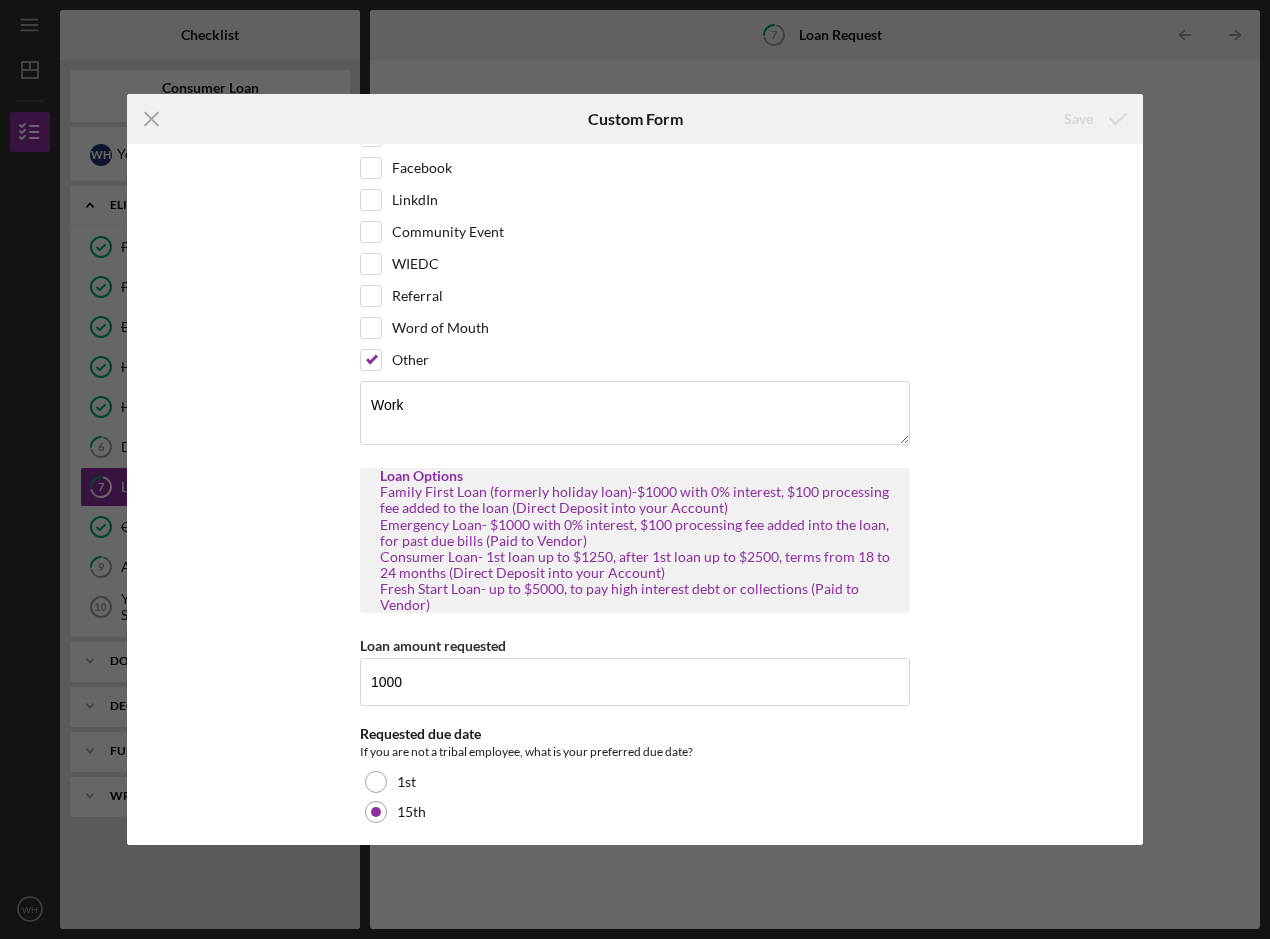 scroll, scrollTop: 100, scrollLeft: 0, axis: vertical 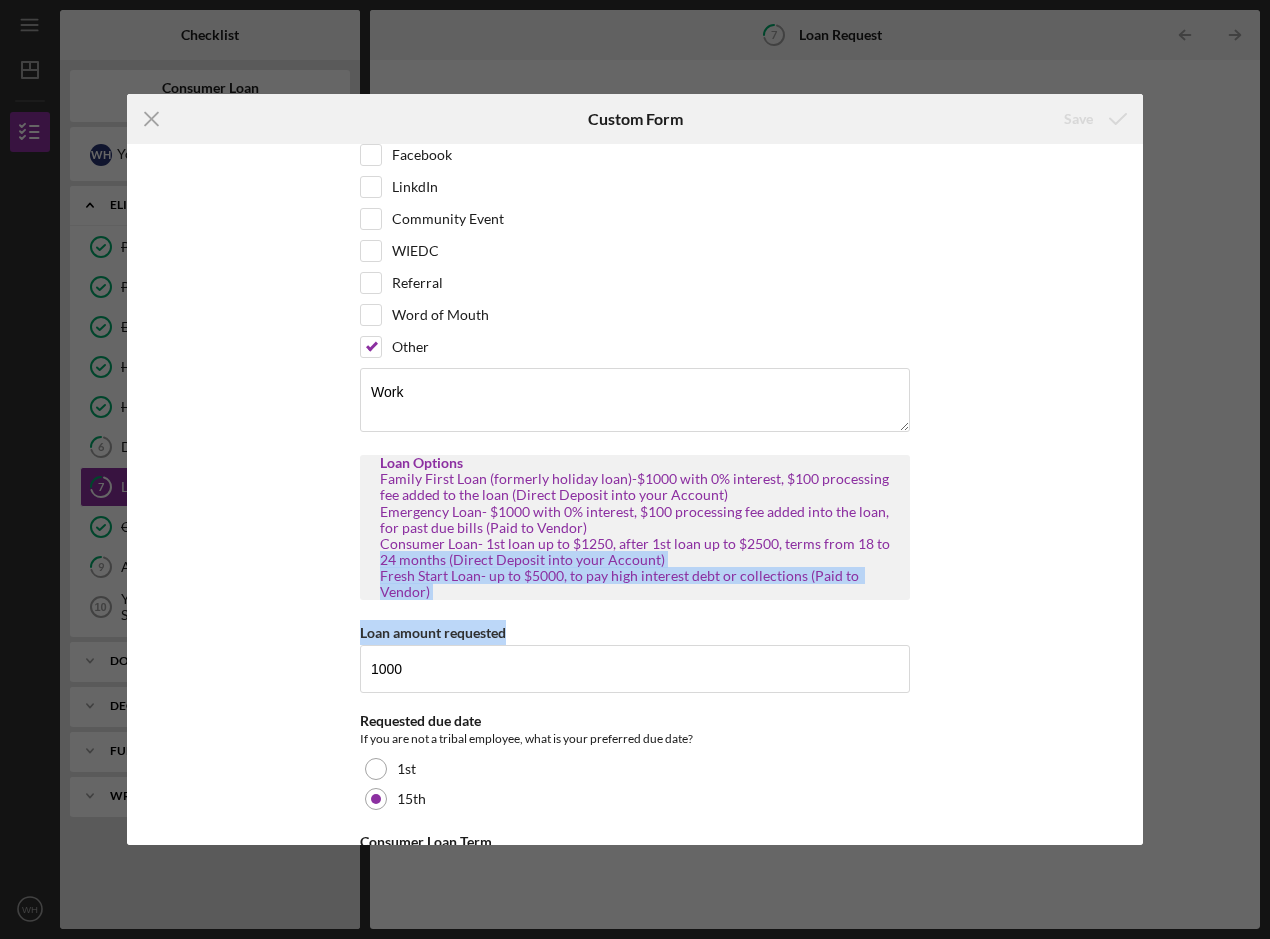 drag, startPoint x: 1143, startPoint y: 545, endPoint x: 1141, endPoint y: 643, distance: 98.02041 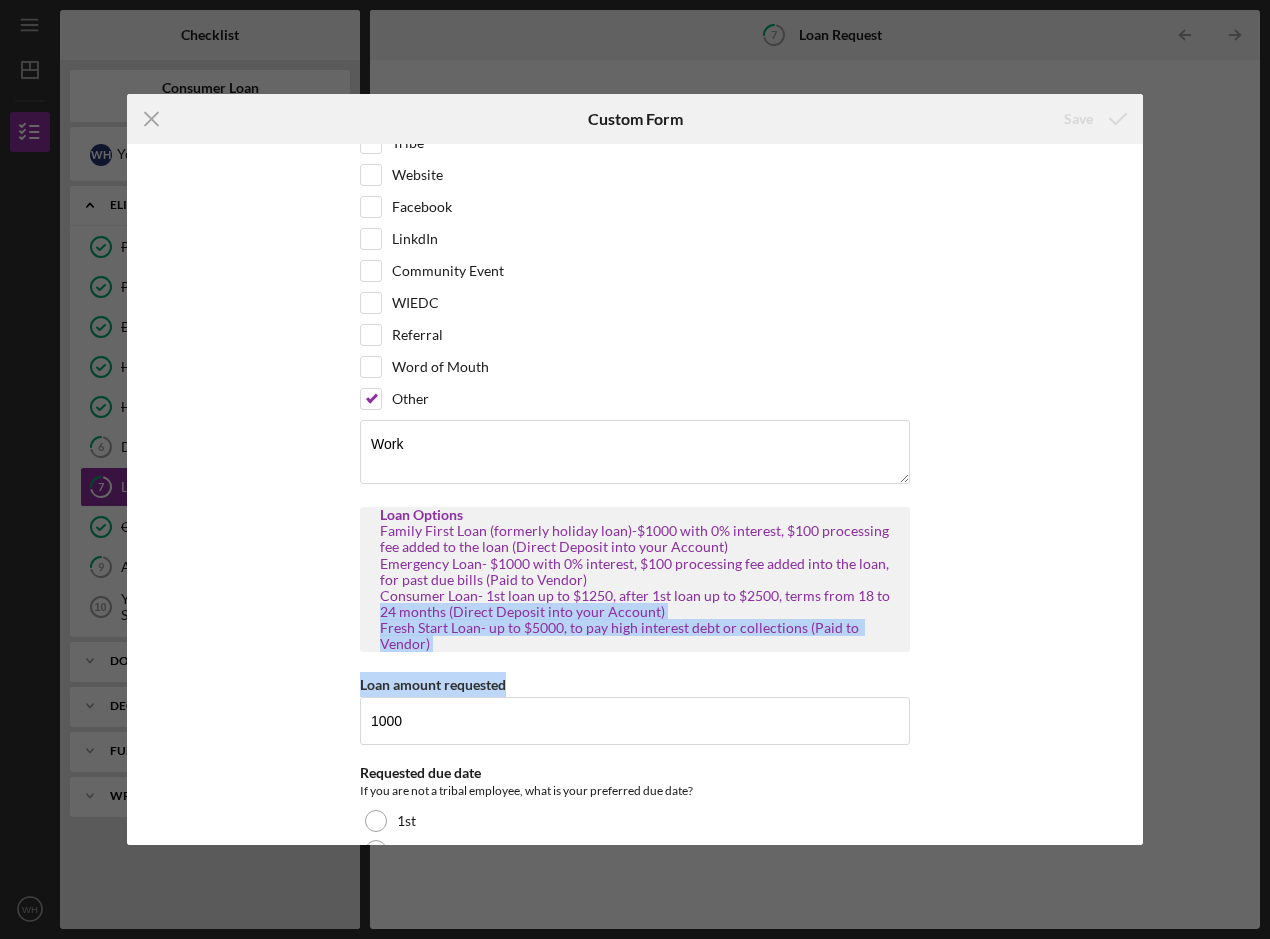 scroll, scrollTop: 0, scrollLeft: 0, axis: both 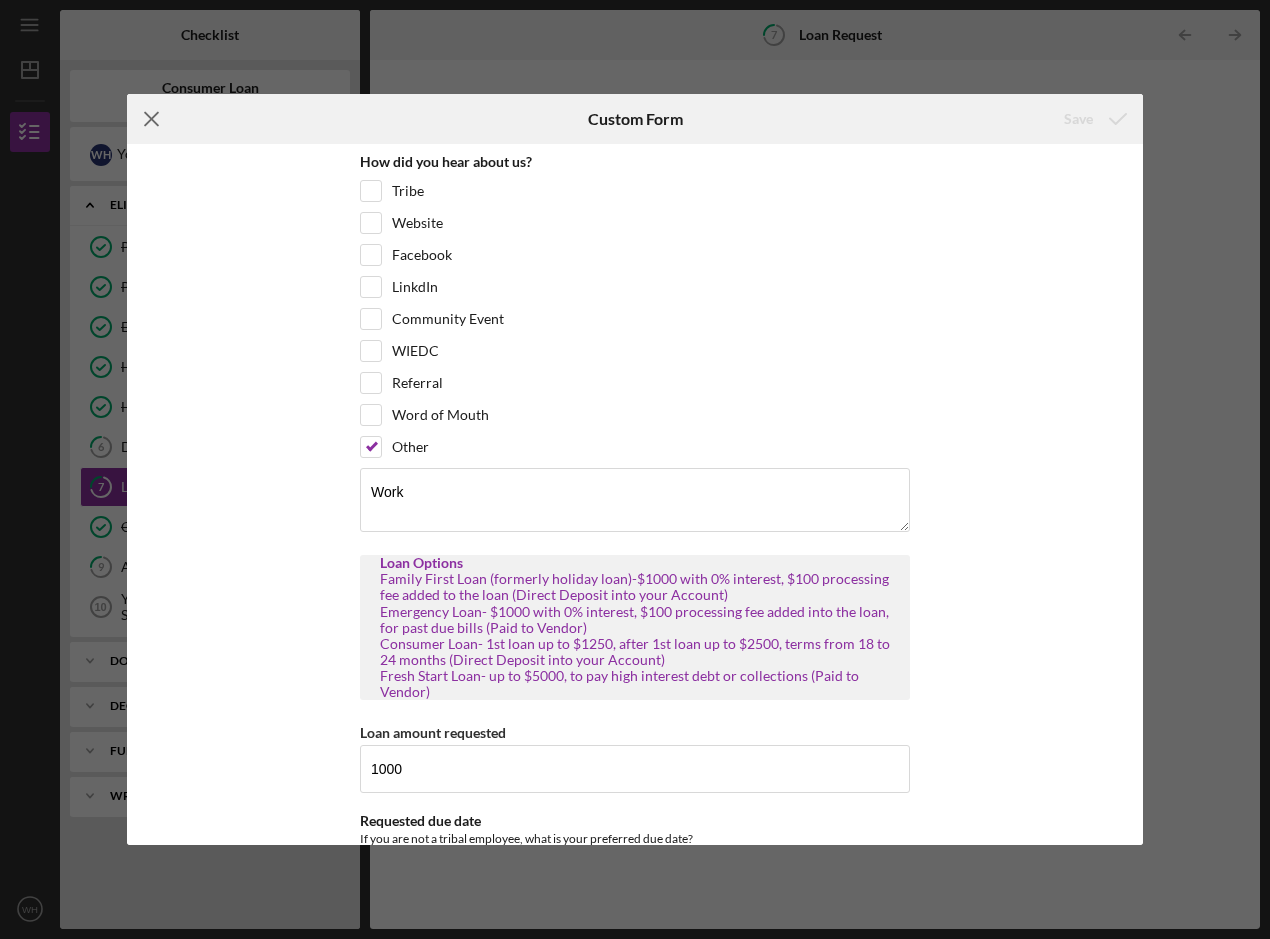 click on "Icon/Menu Close" 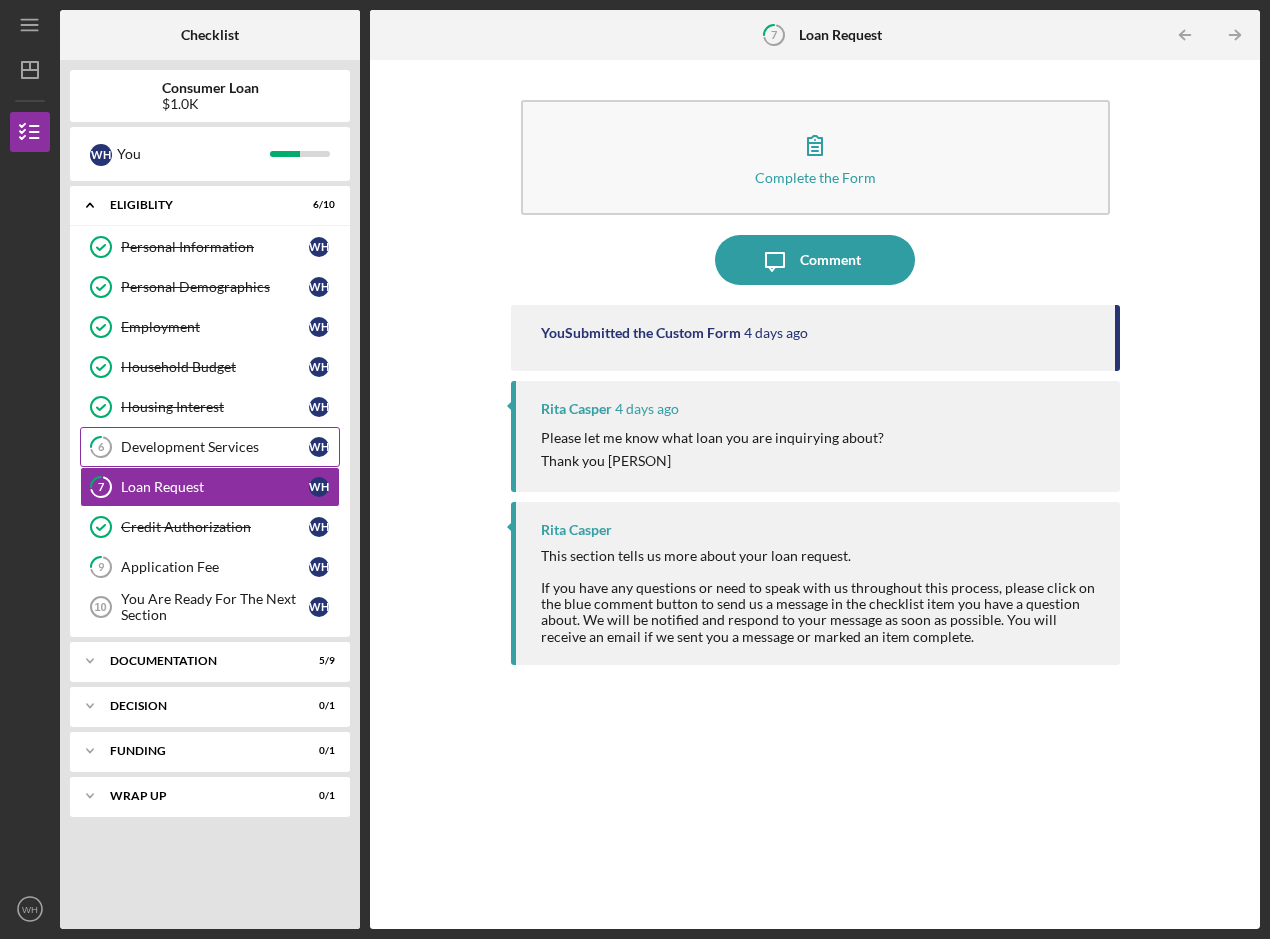 click on "Development Services" at bounding box center (215, 447) 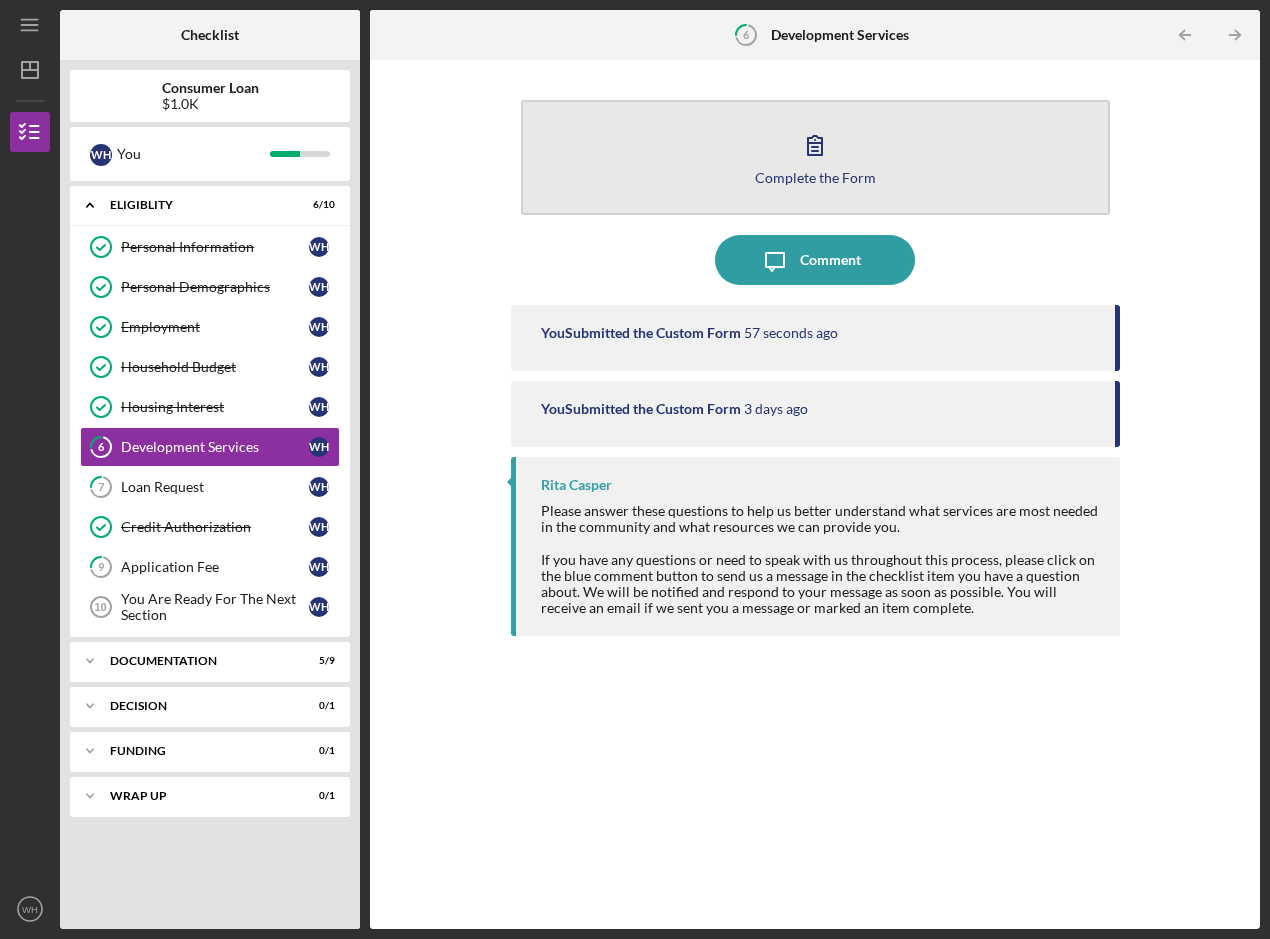 click on "Complete the Form" at bounding box center [815, 177] 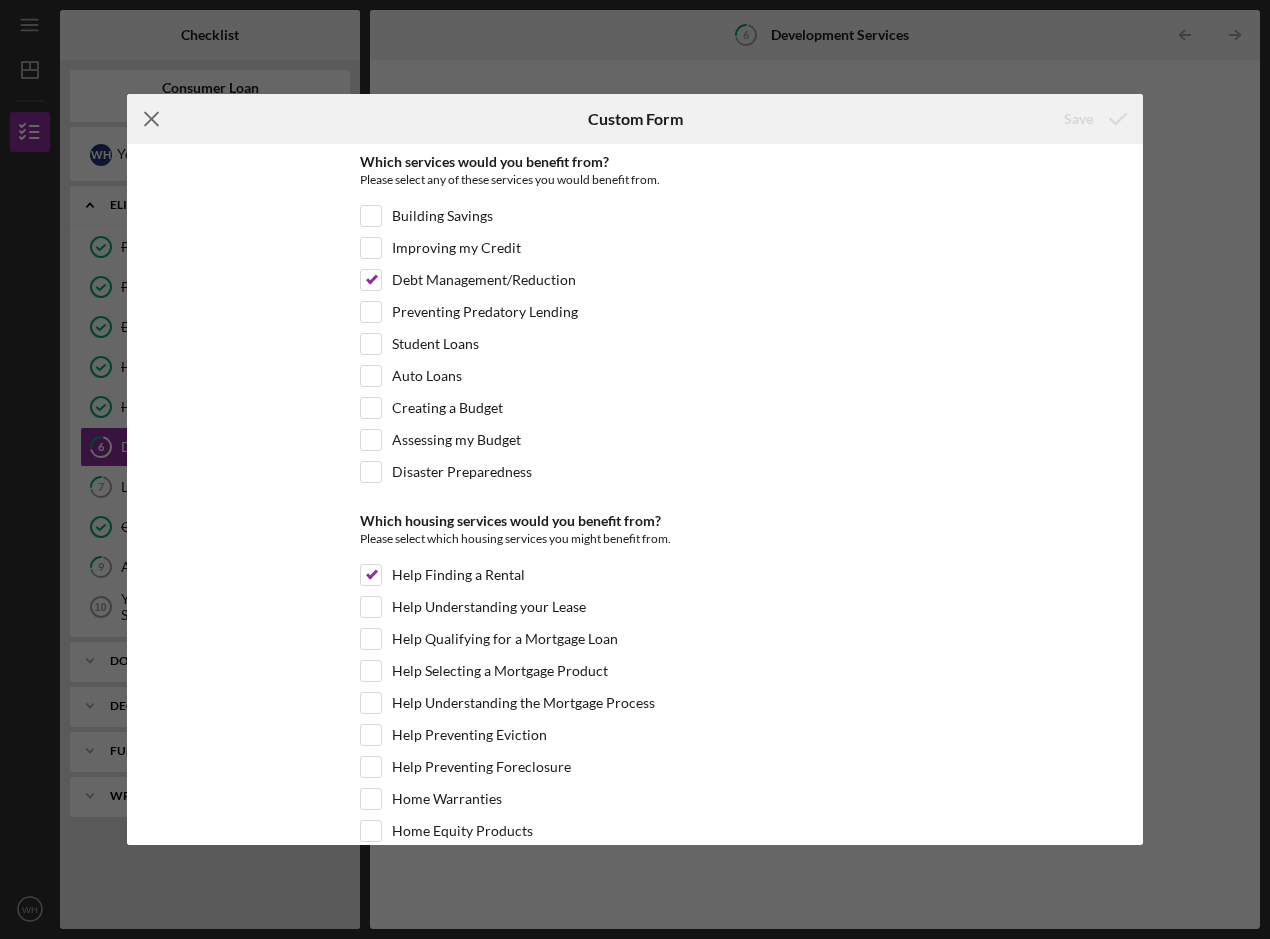 click on "Icon/Menu Close" 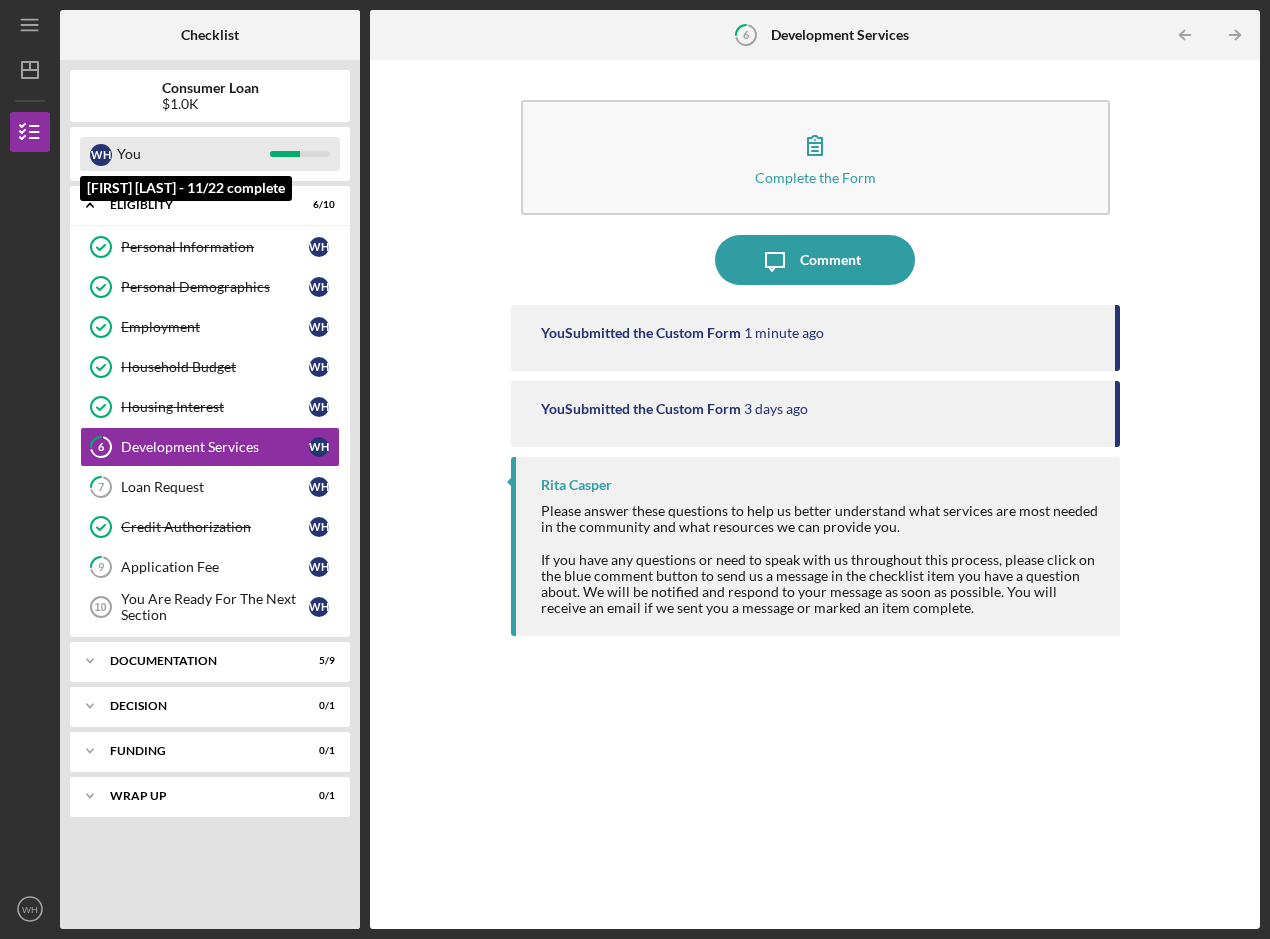 click on "You" at bounding box center (193, 154) 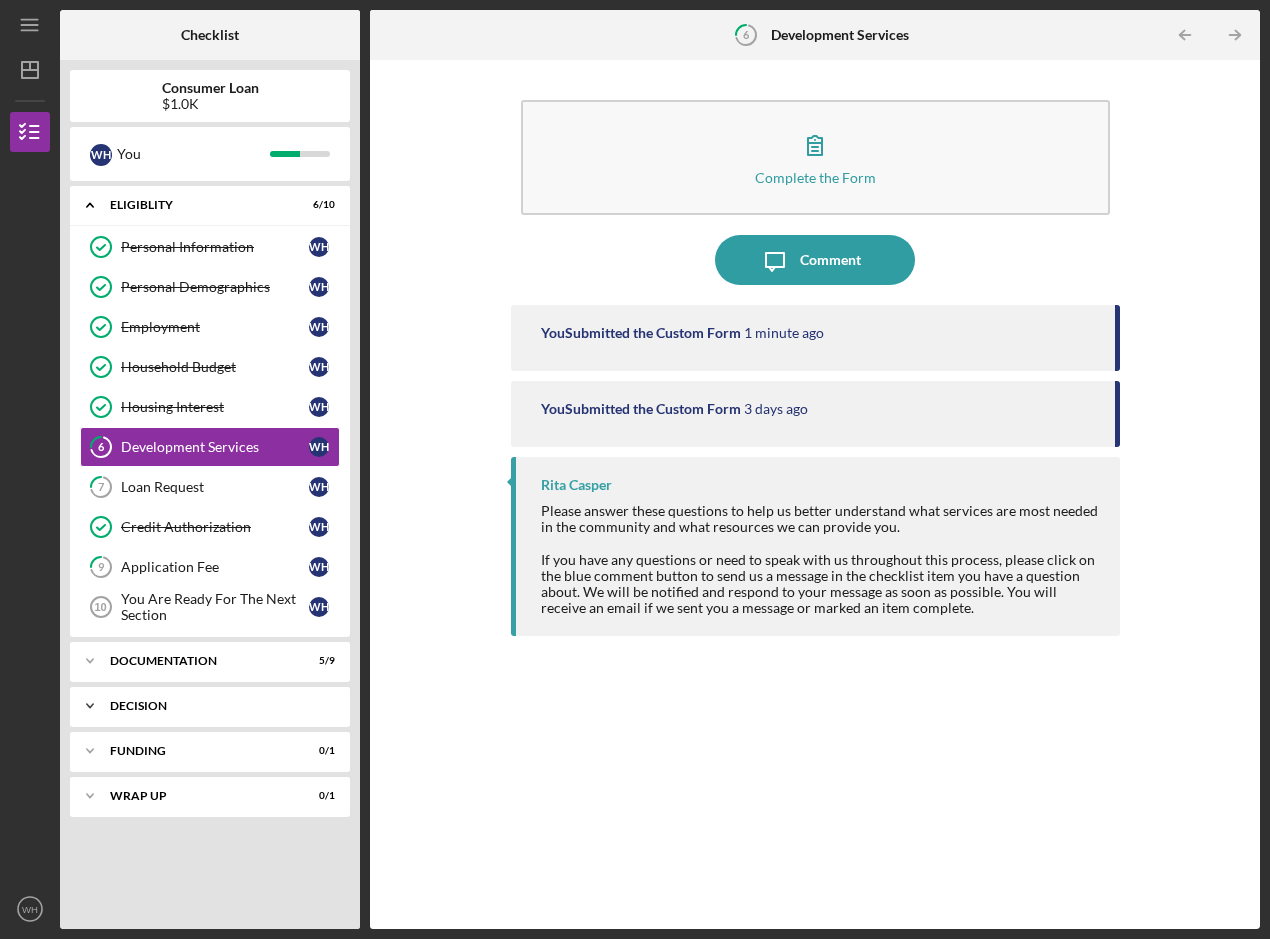 click on "Decision" at bounding box center [217, 706] 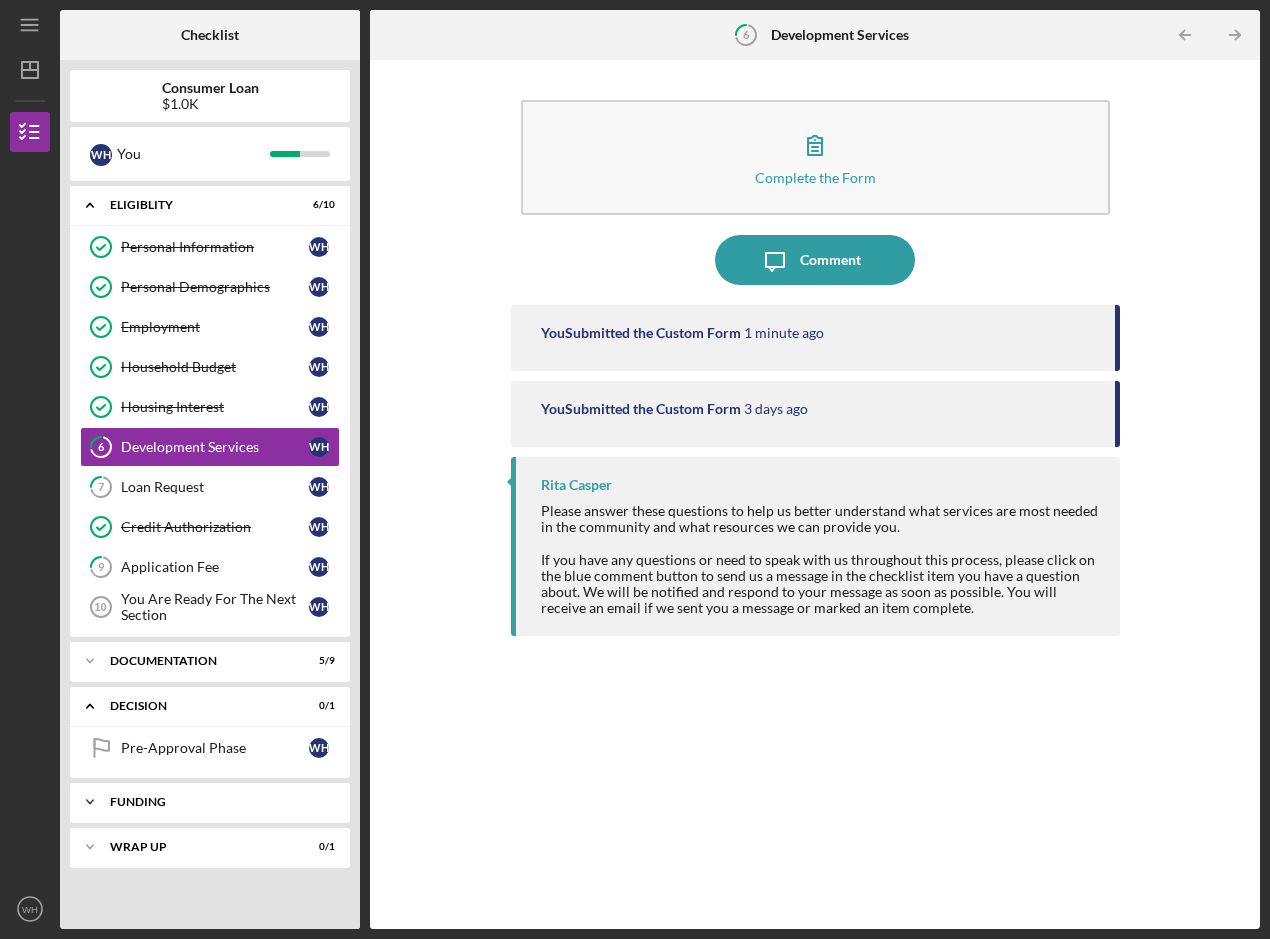click on "Funding" at bounding box center [217, 802] 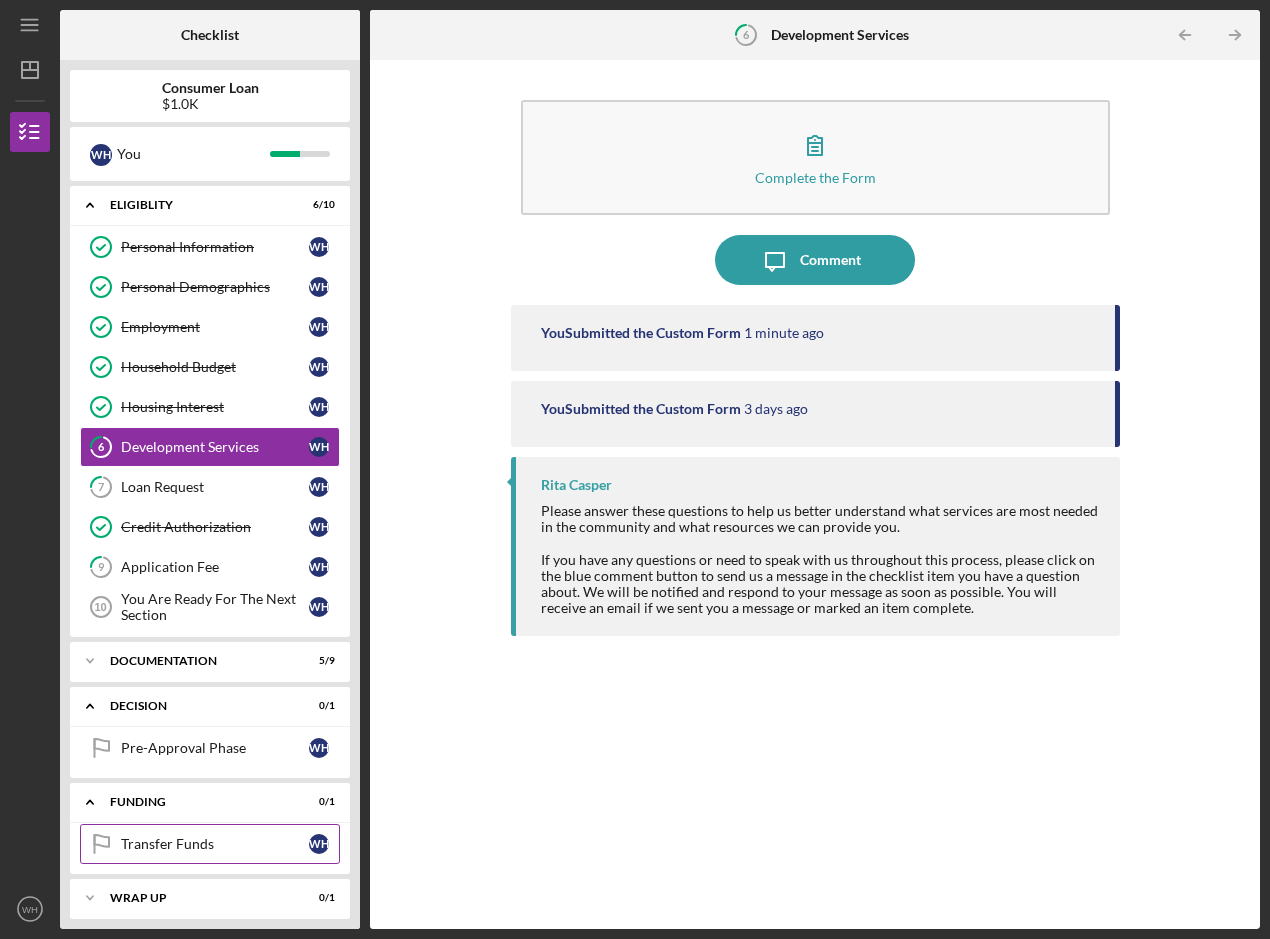 click on "Transfer Funds" at bounding box center [215, 844] 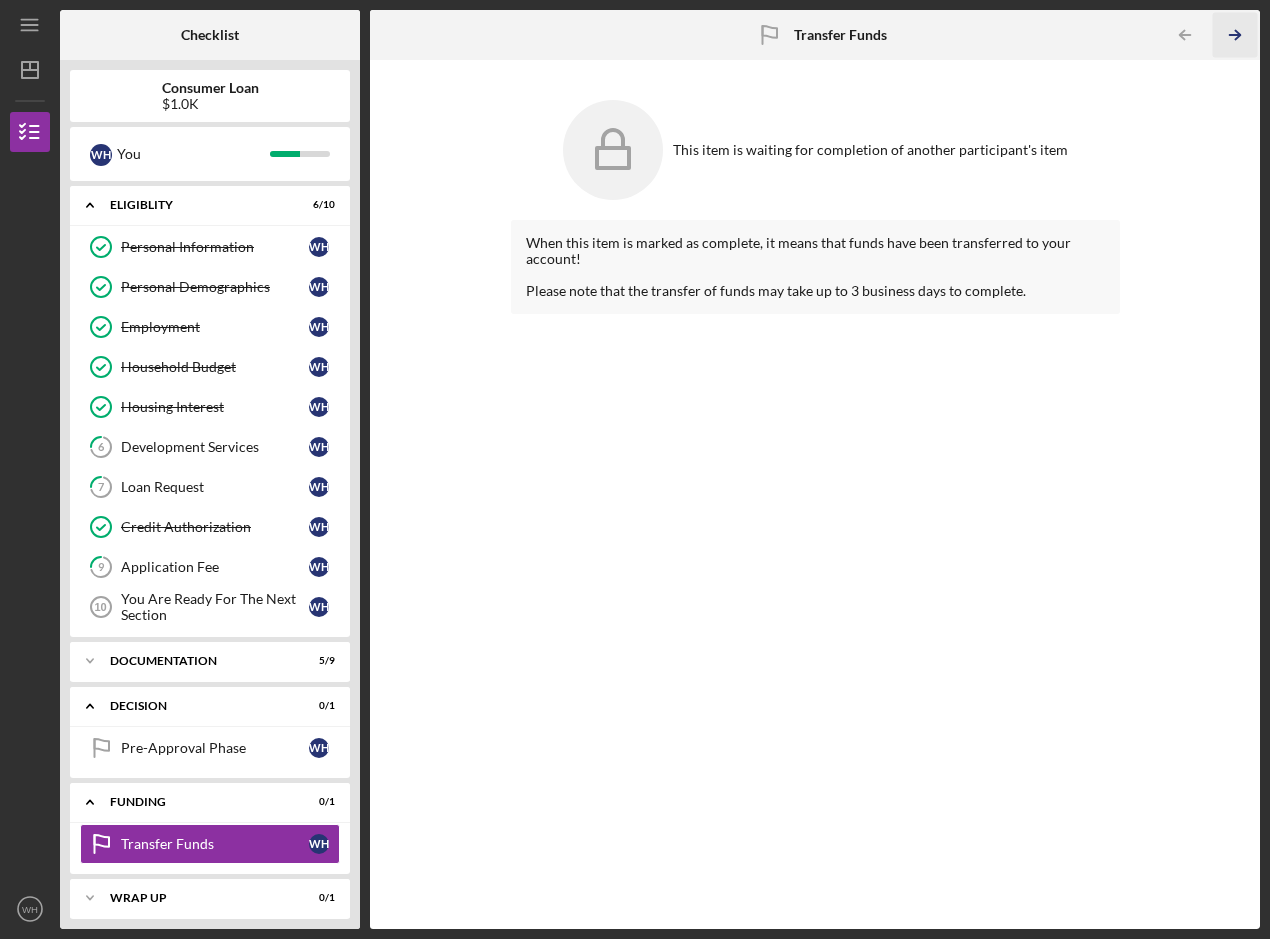 click on "Icon/Table Pagination Arrow" 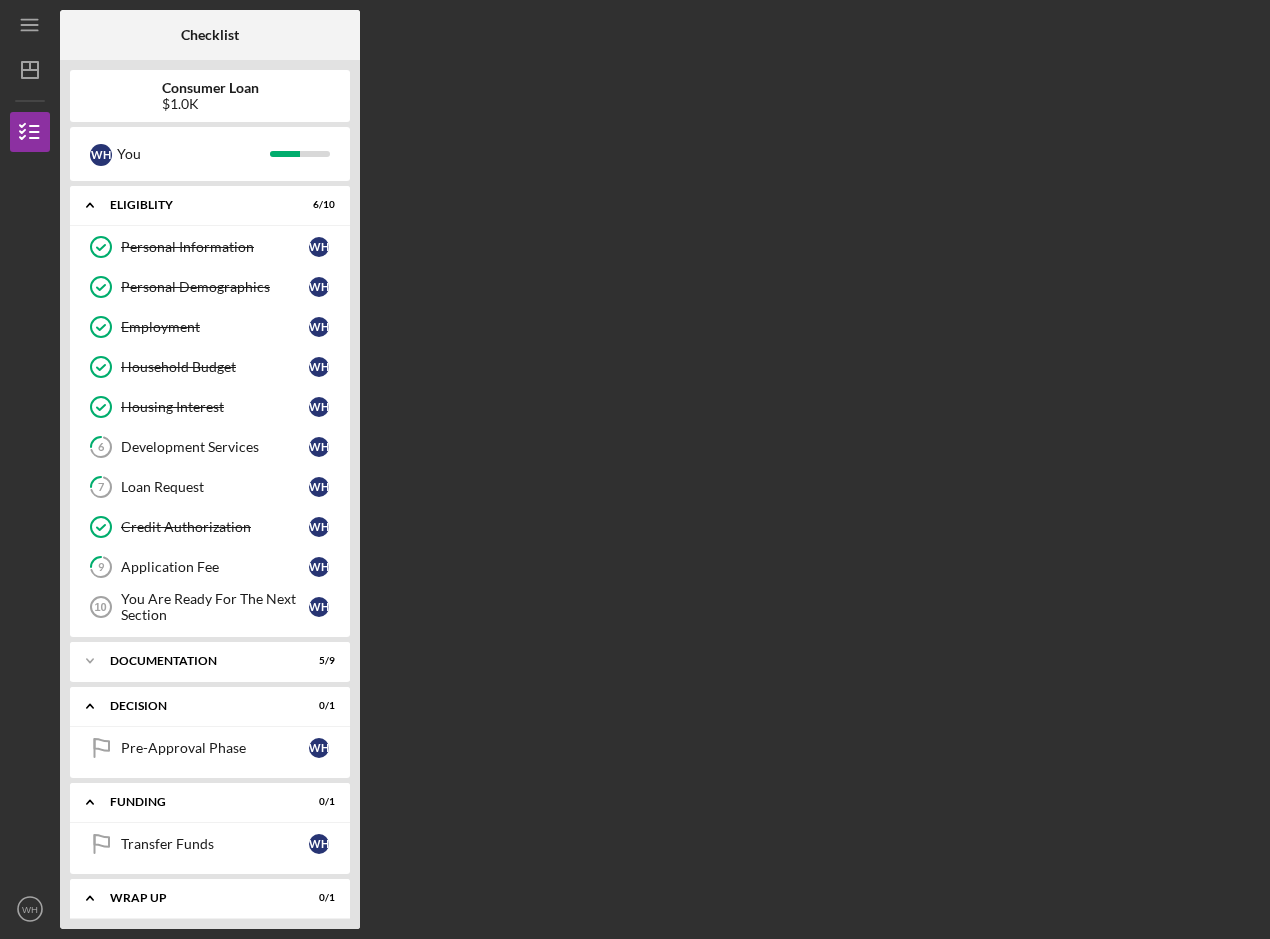 scroll, scrollTop: 61, scrollLeft: 0, axis: vertical 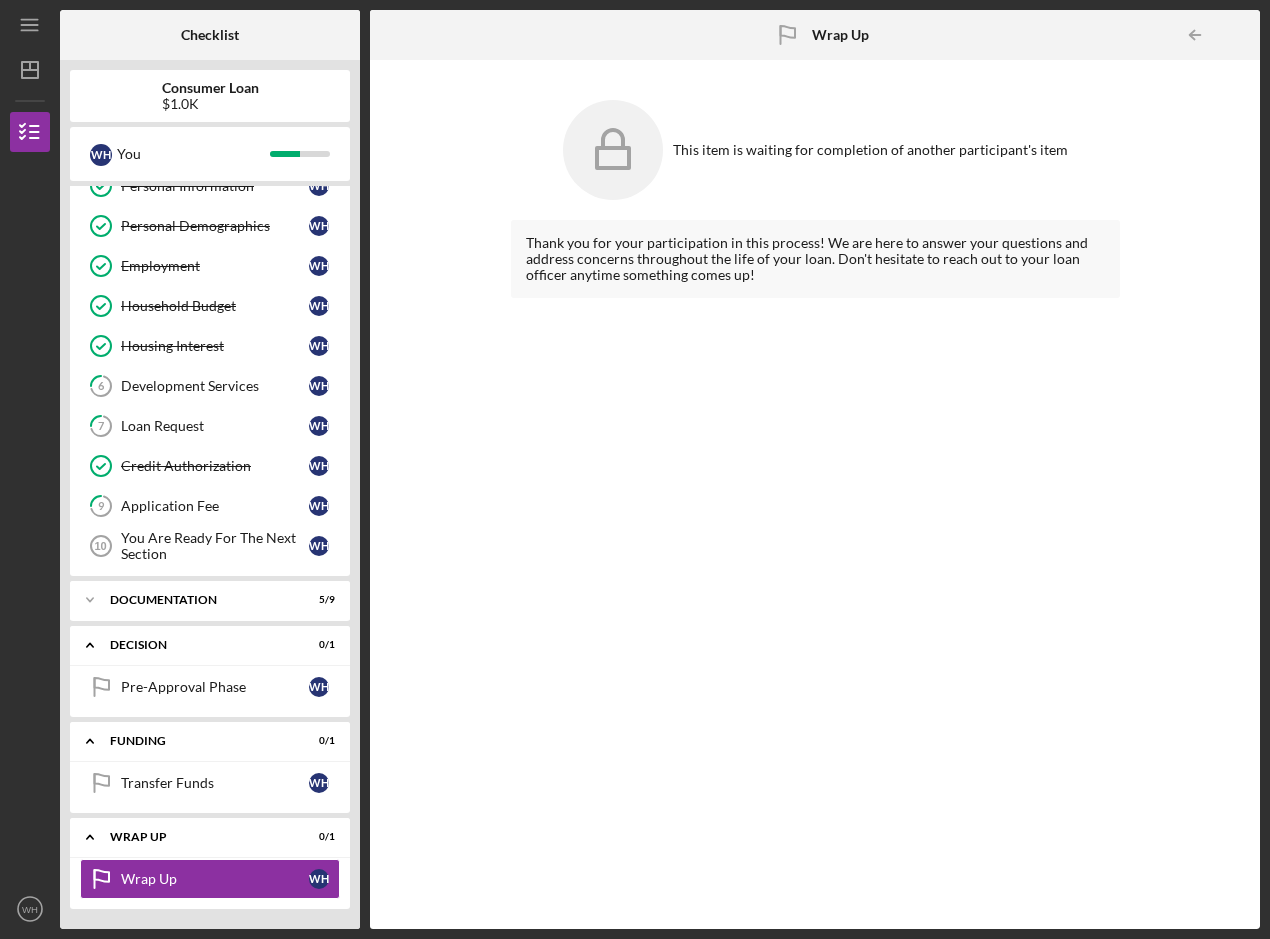 click at bounding box center (1240, 35) 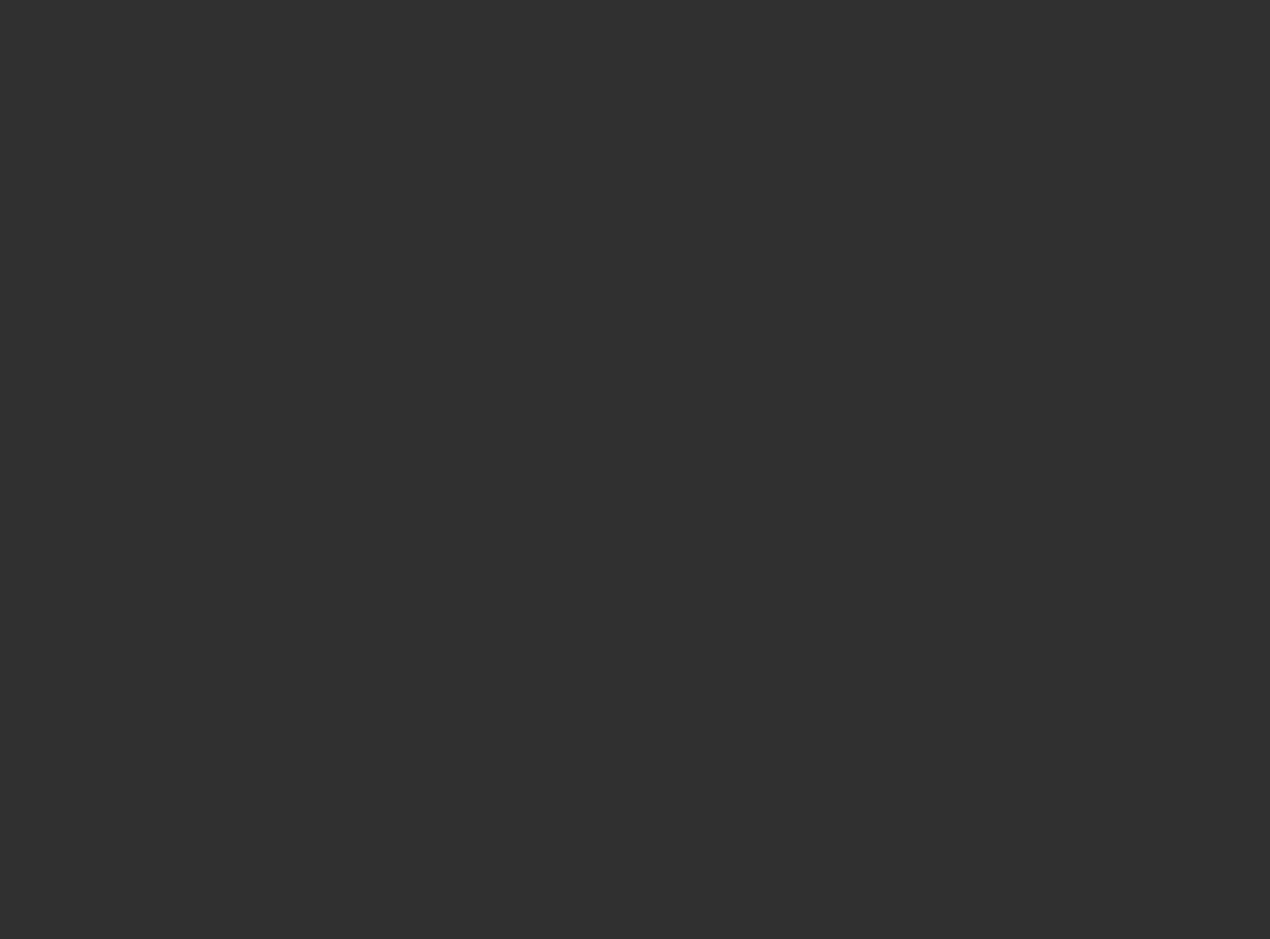 scroll, scrollTop: 0, scrollLeft: 0, axis: both 